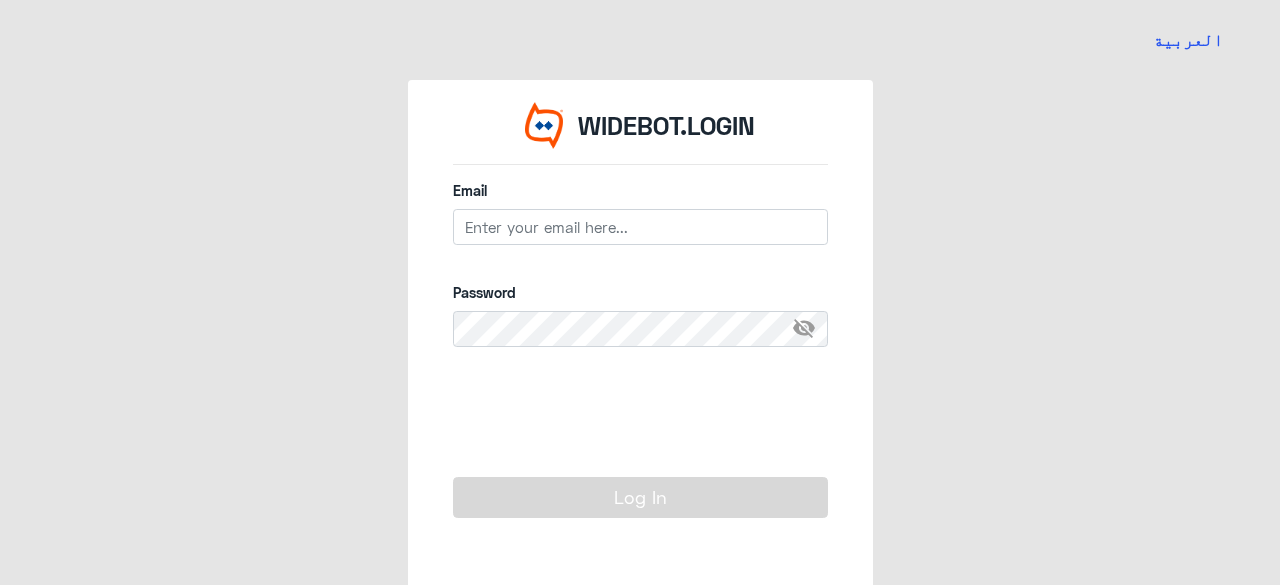 scroll, scrollTop: 0, scrollLeft: 0, axis: both 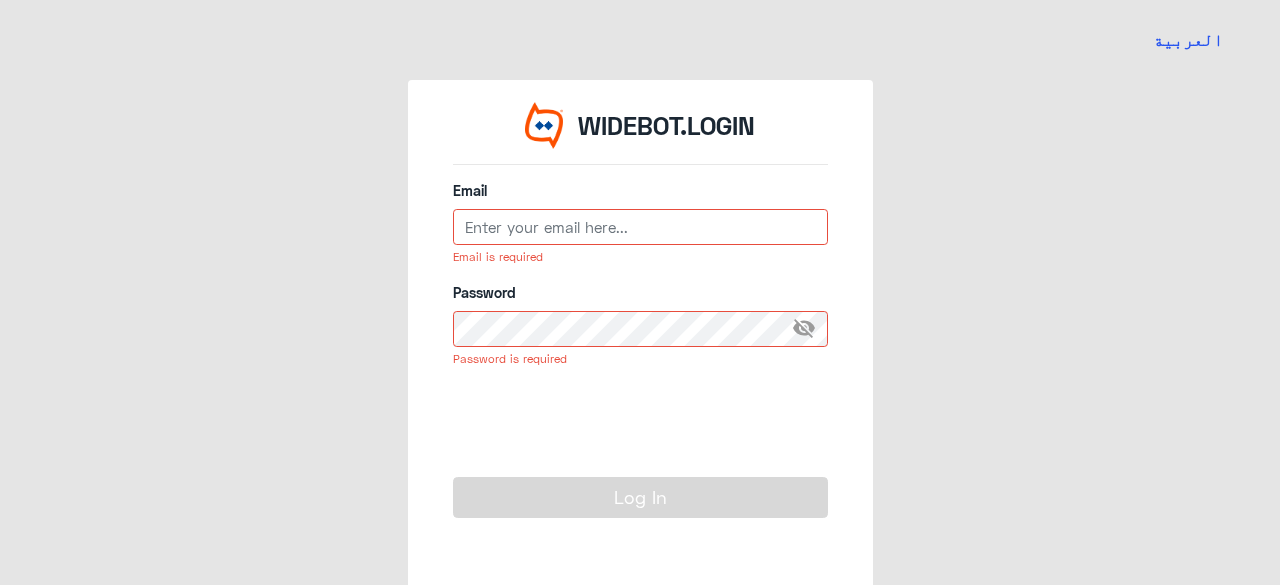 type on "[EMAIL]" 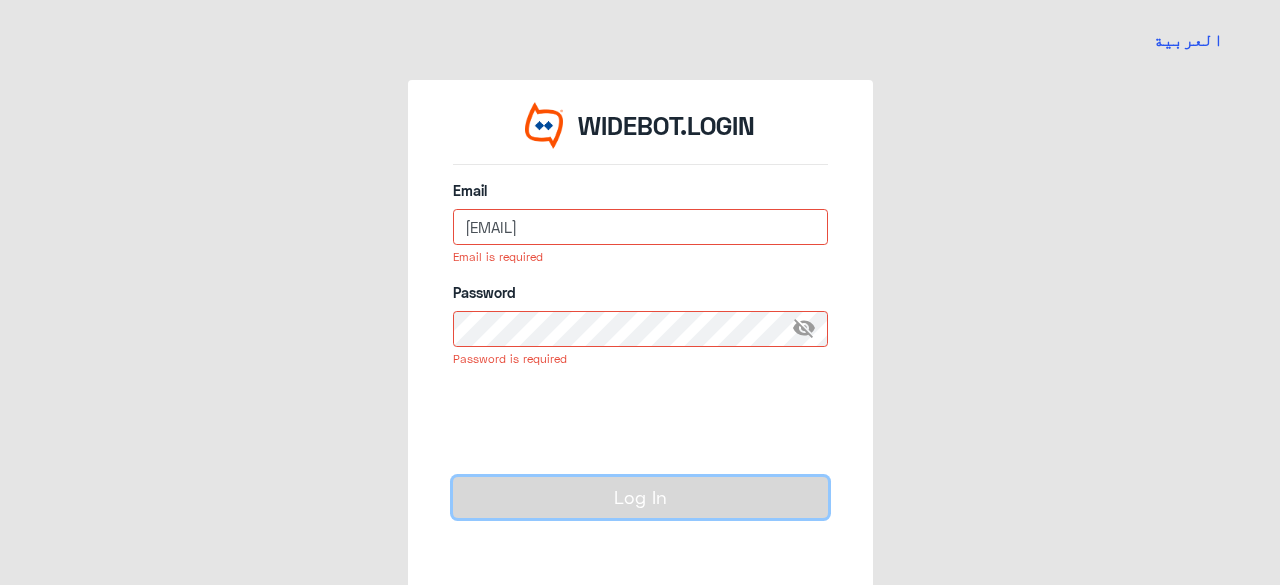 click on "Log In" 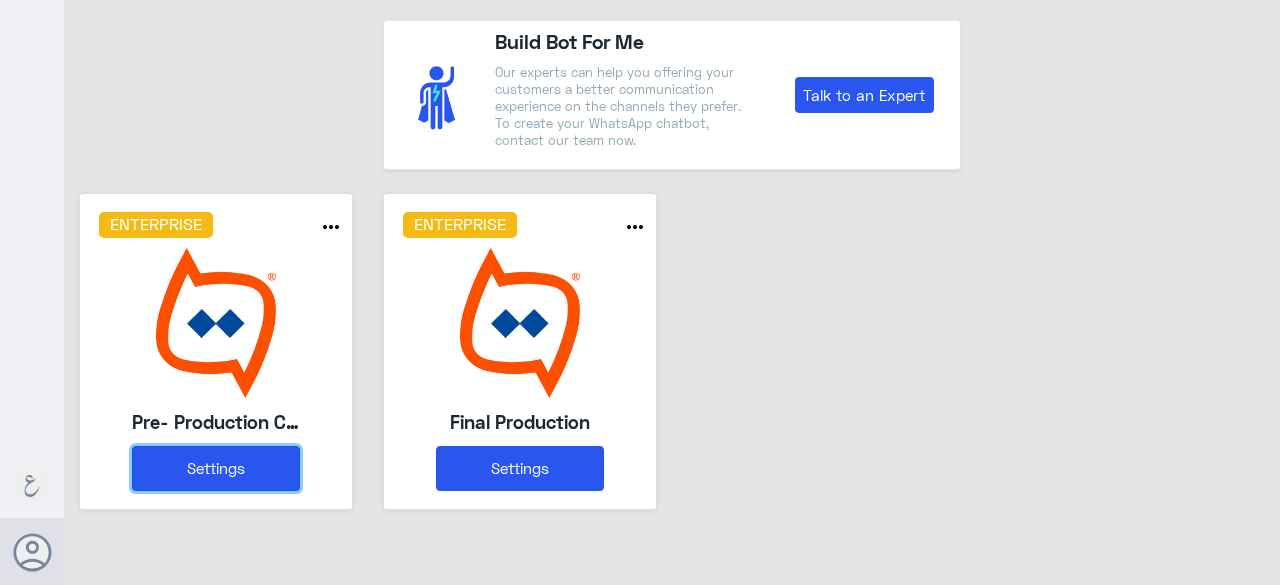 click on "Settings" at bounding box center [216, 468] 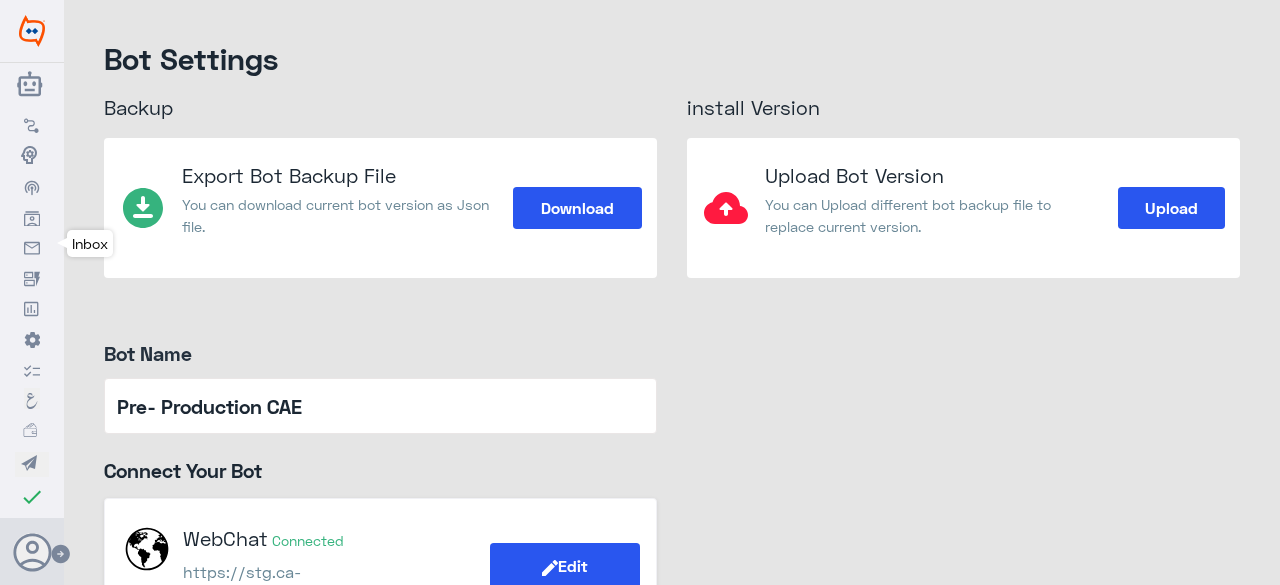 click 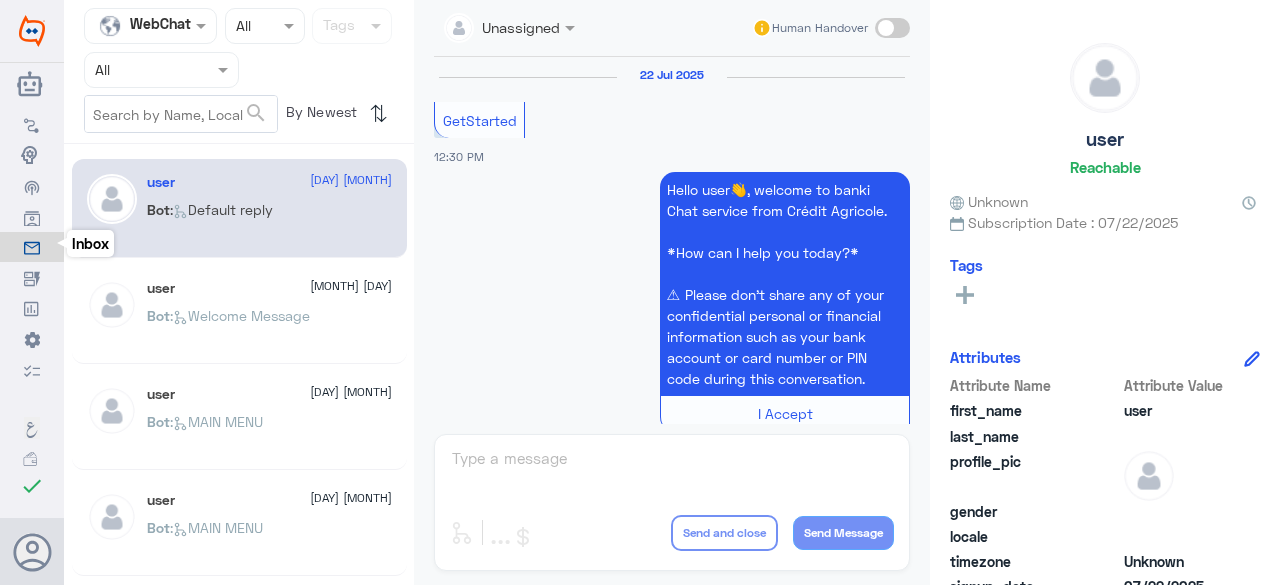 scroll, scrollTop: 840, scrollLeft: 0, axis: vertical 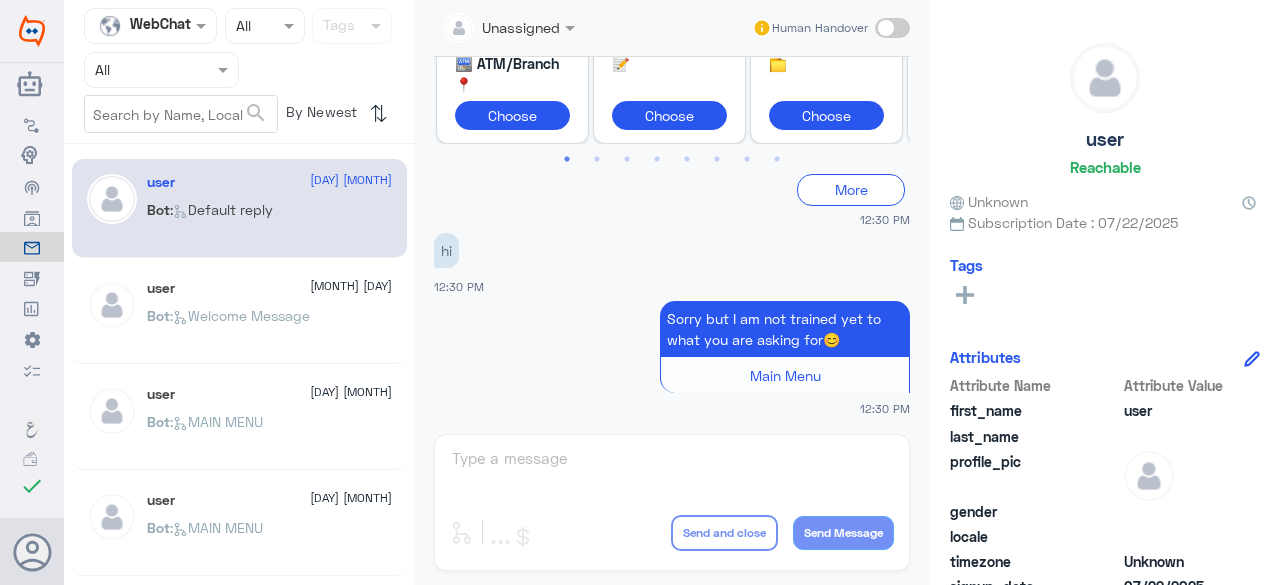 click on "[MONTH] [DAY]" 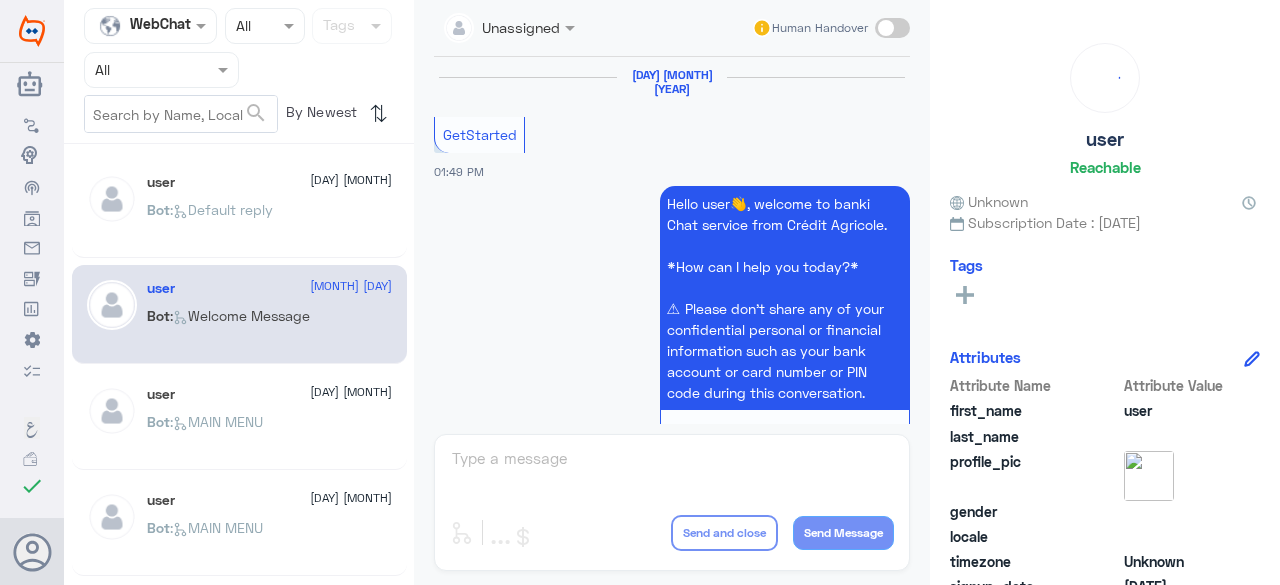 scroll, scrollTop: 40, scrollLeft: 0, axis: vertical 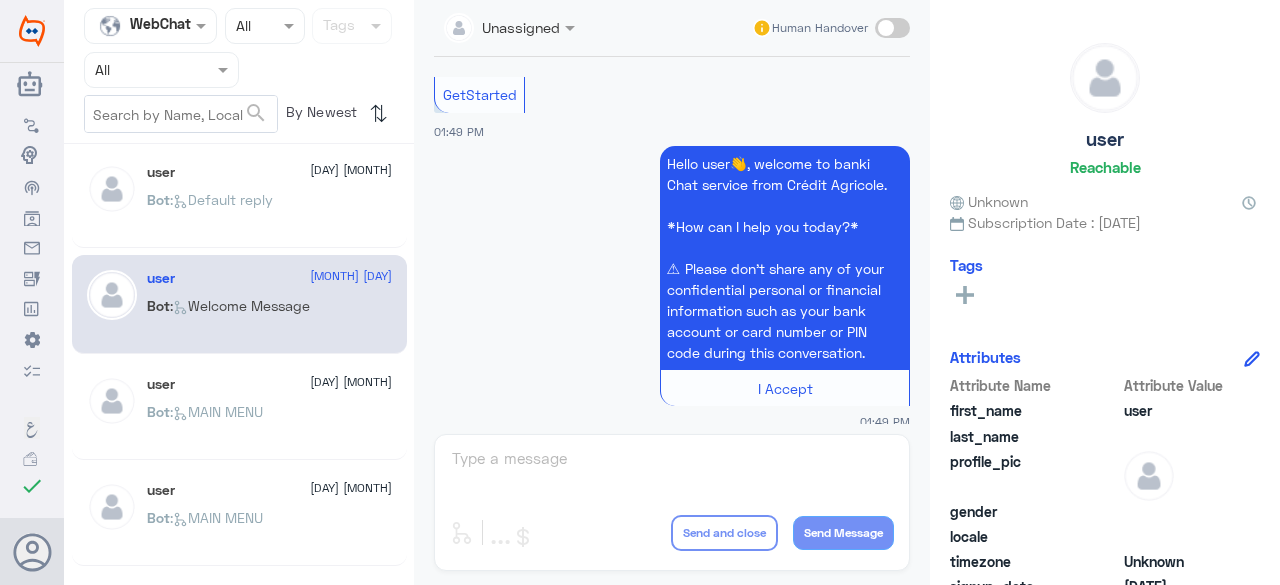 click on ":   MAIN MENU" 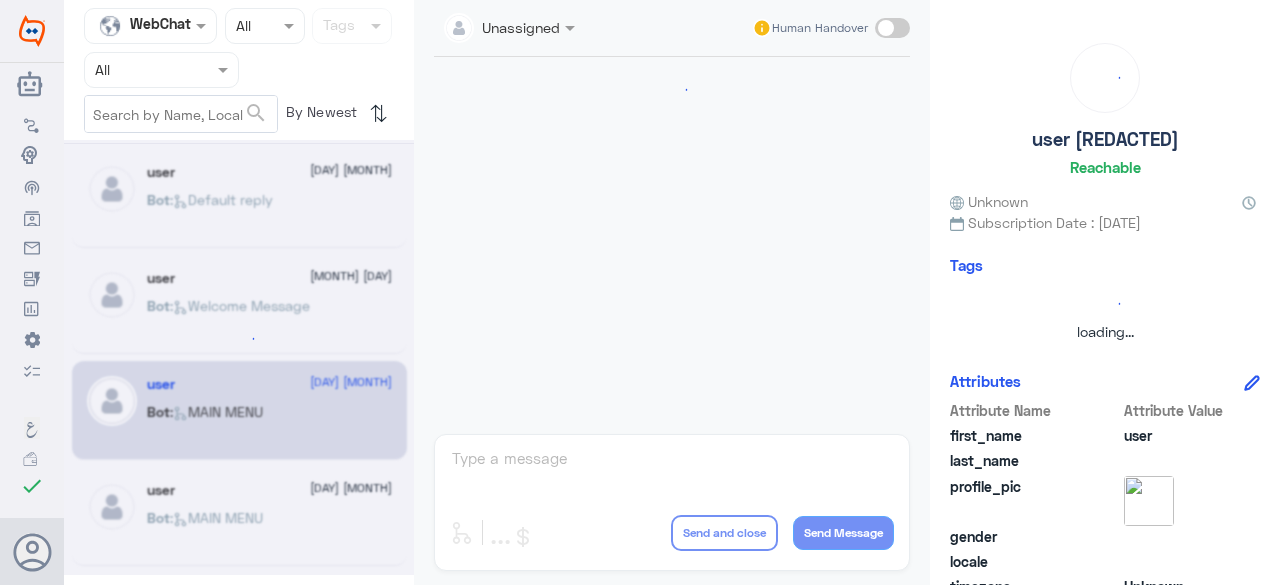 scroll, scrollTop: 839, scrollLeft: 0, axis: vertical 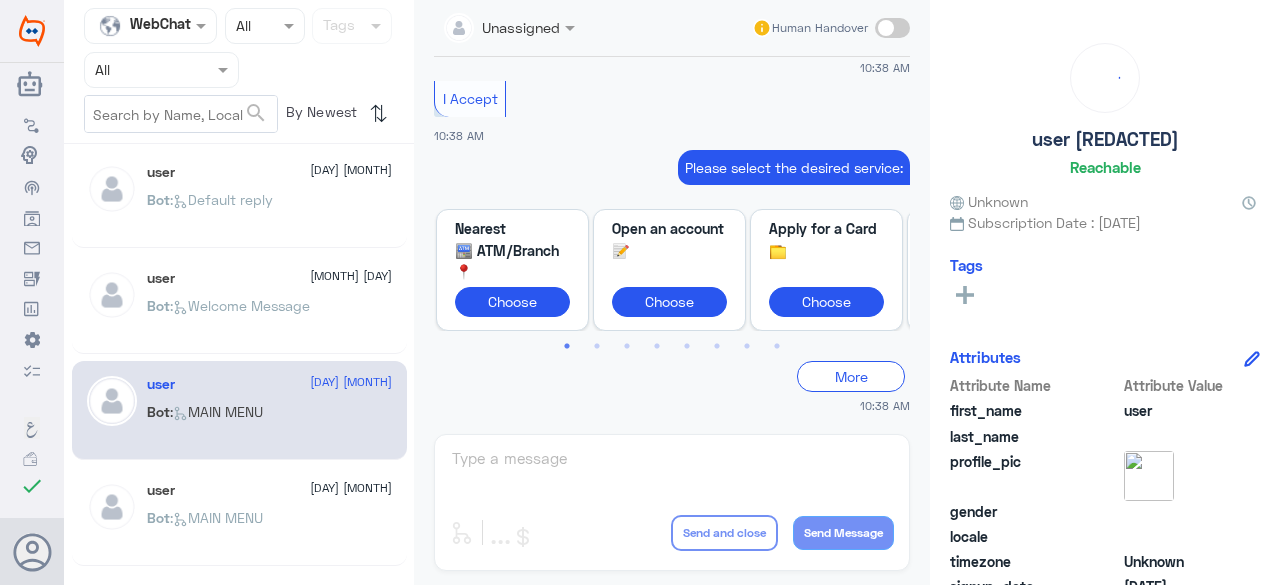 click on ":   MAIN MENU" 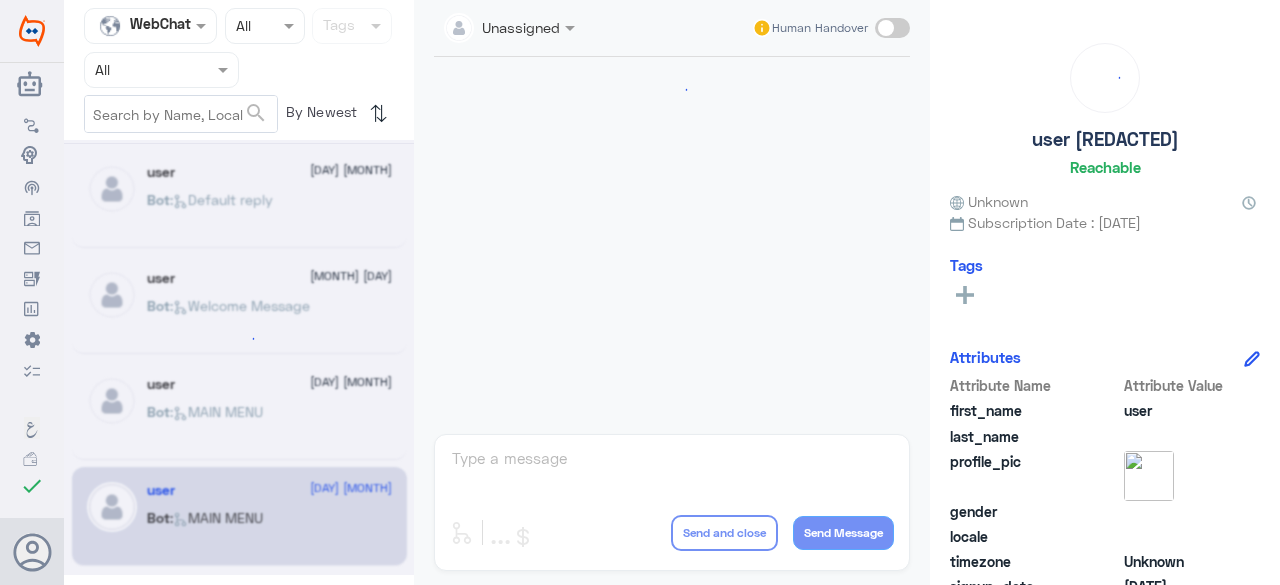 scroll, scrollTop: 1145, scrollLeft: 0, axis: vertical 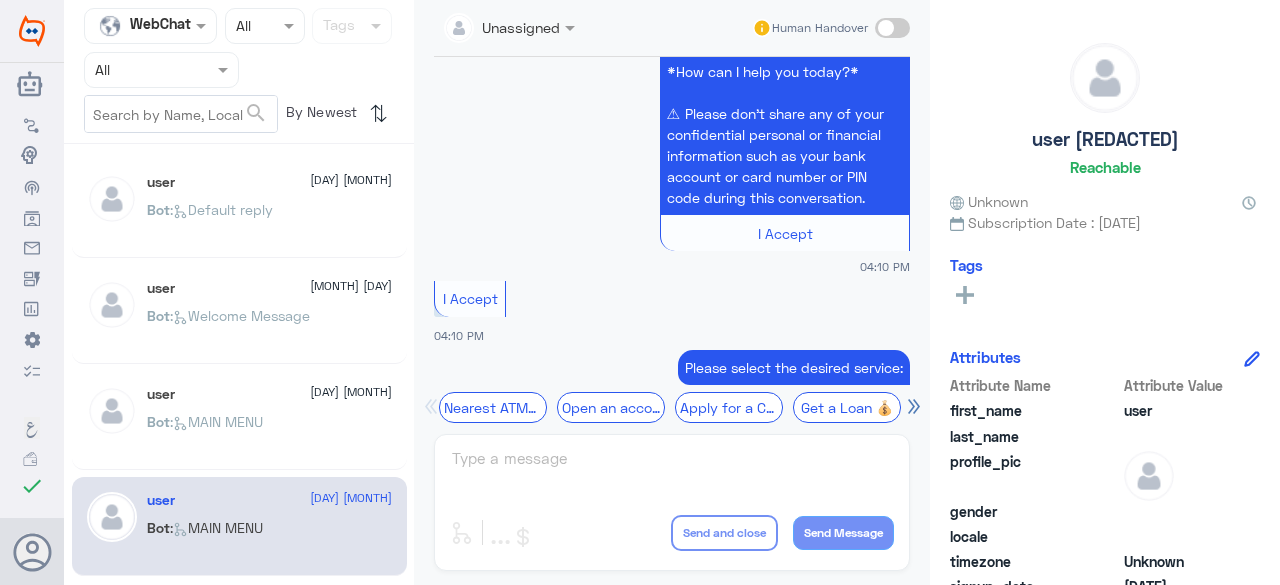 click 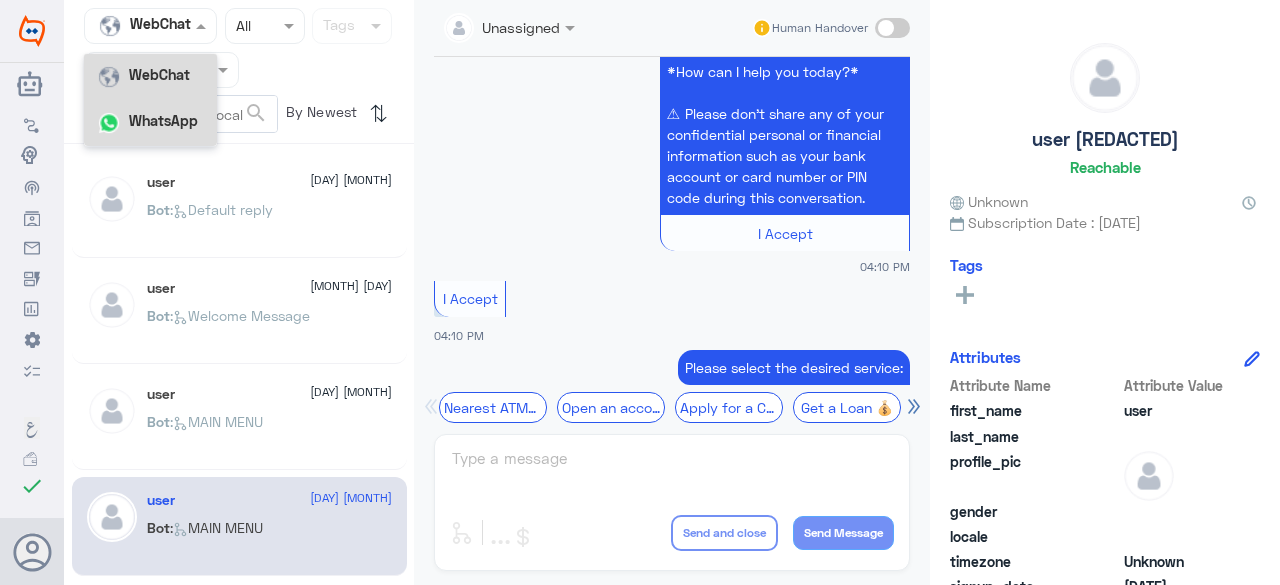 click on "WhatsApp" at bounding box center [163, 120] 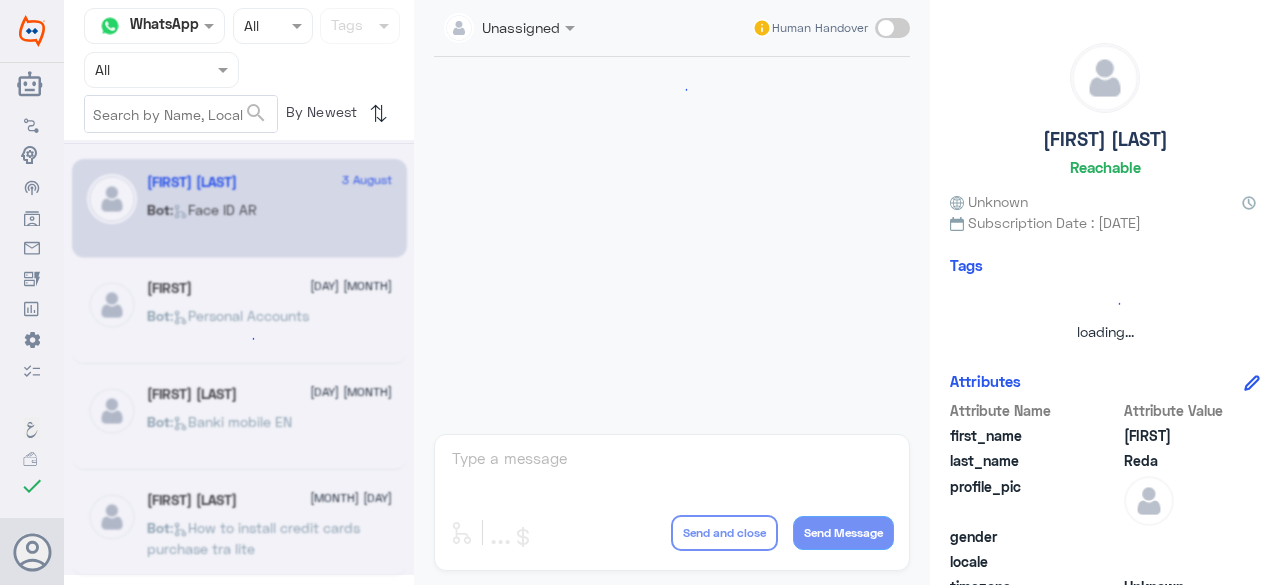 scroll, scrollTop: 1648, scrollLeft: 0, axis: vertical 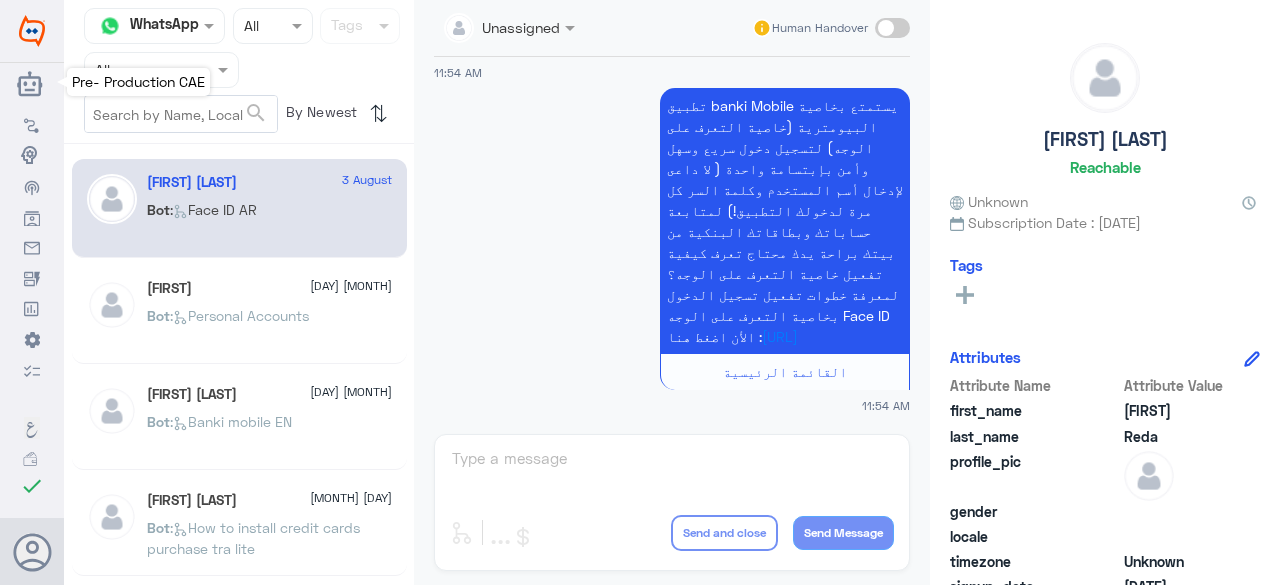 click 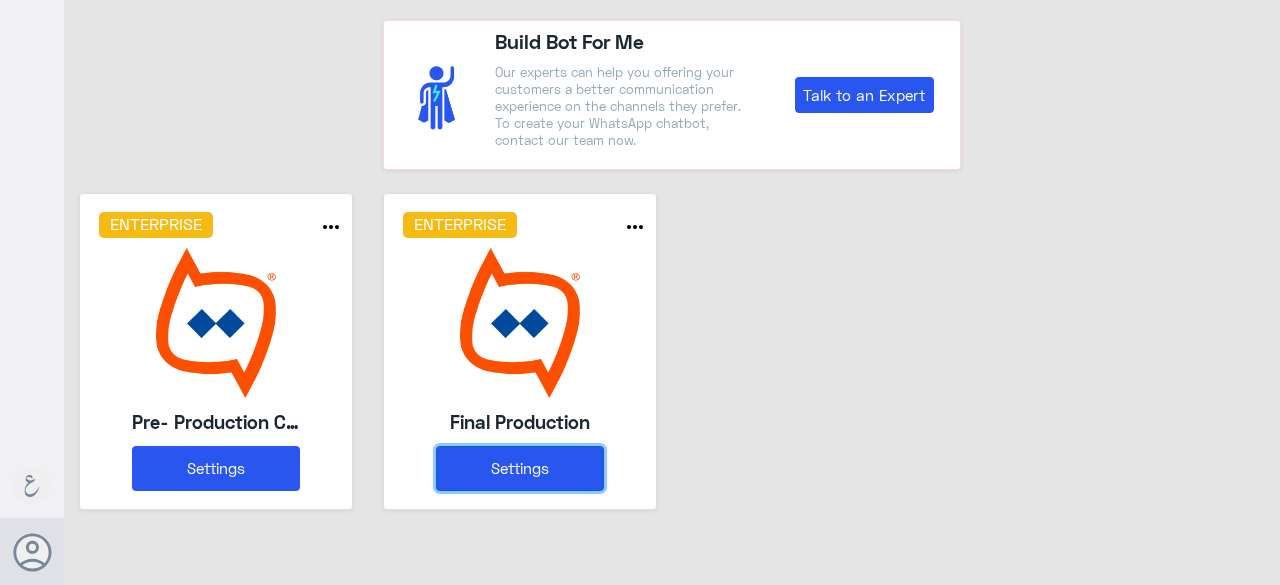click on "Settings" at bounding box center (520, 468) 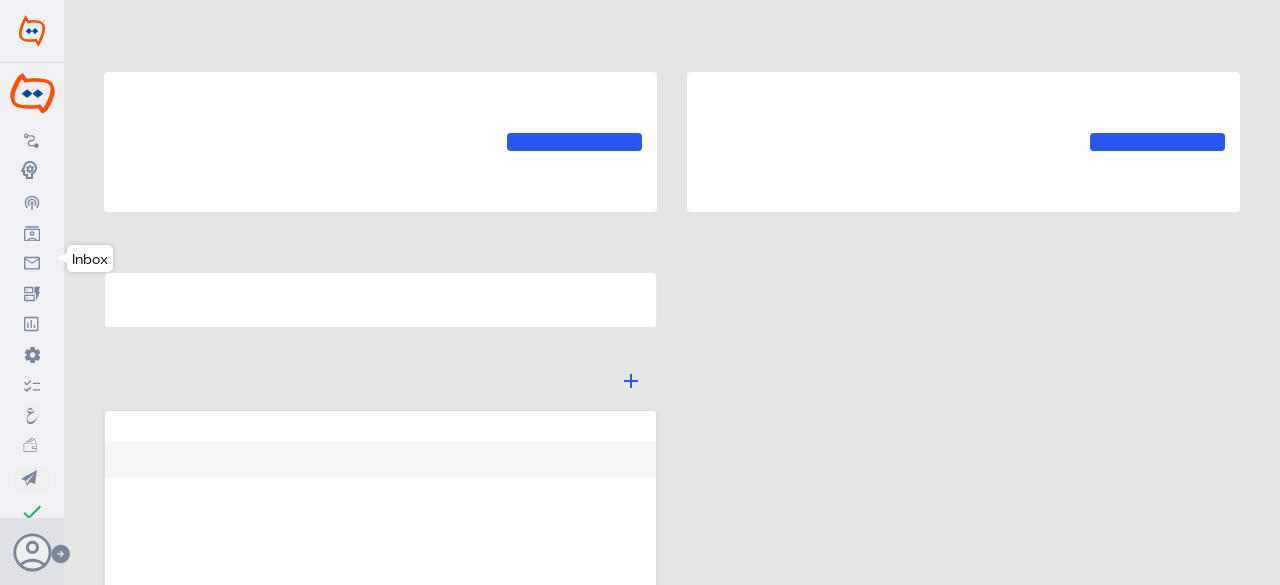 click 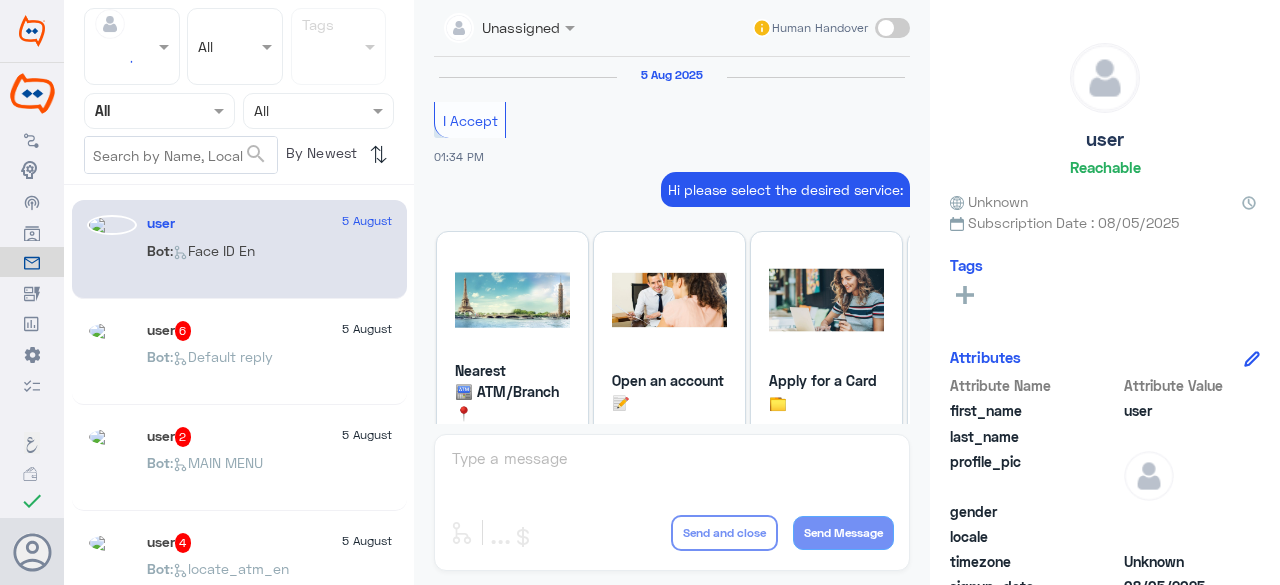 scroll, scrollTop: 2695, scrollLeft: 0, axis: vertical 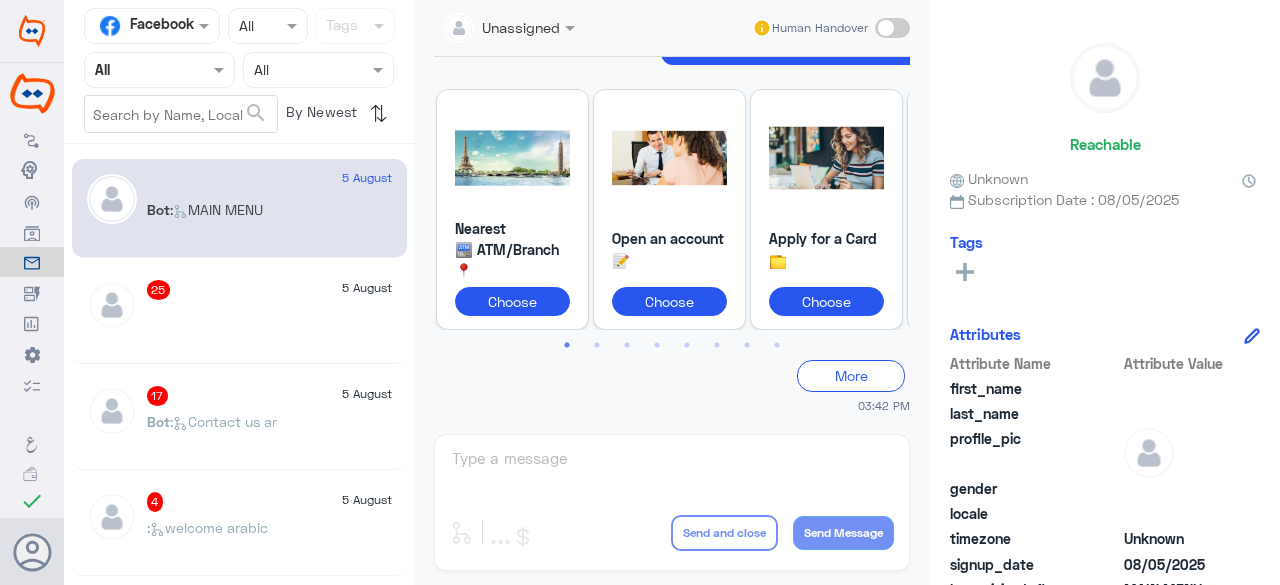 click 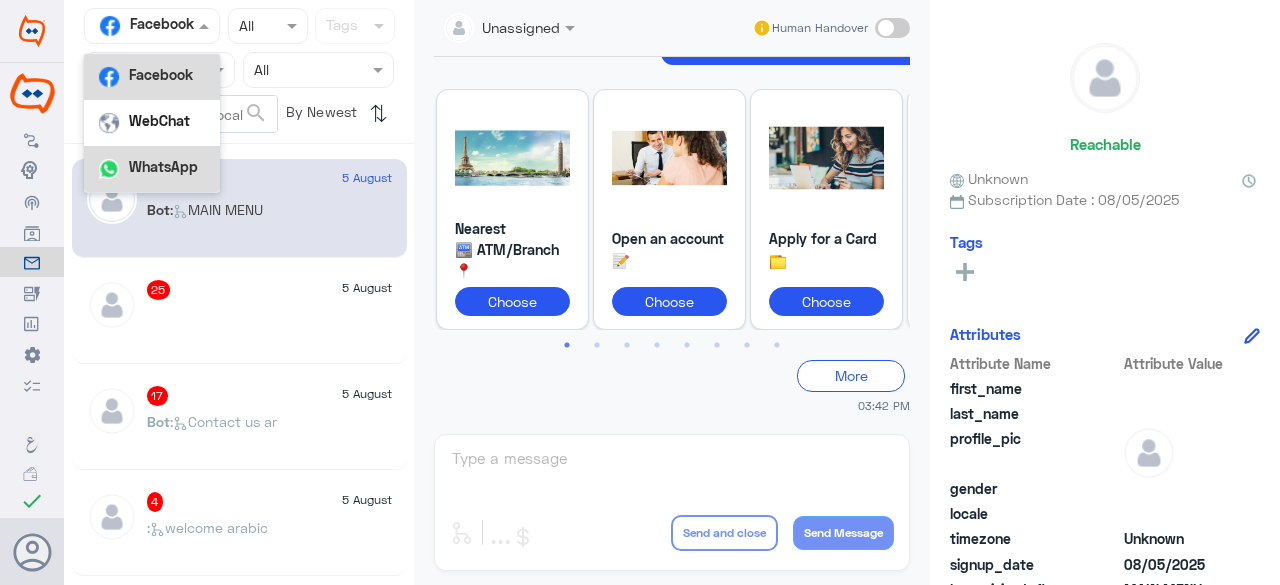 click on "WhatsApp" at bounding box center (163, 166) 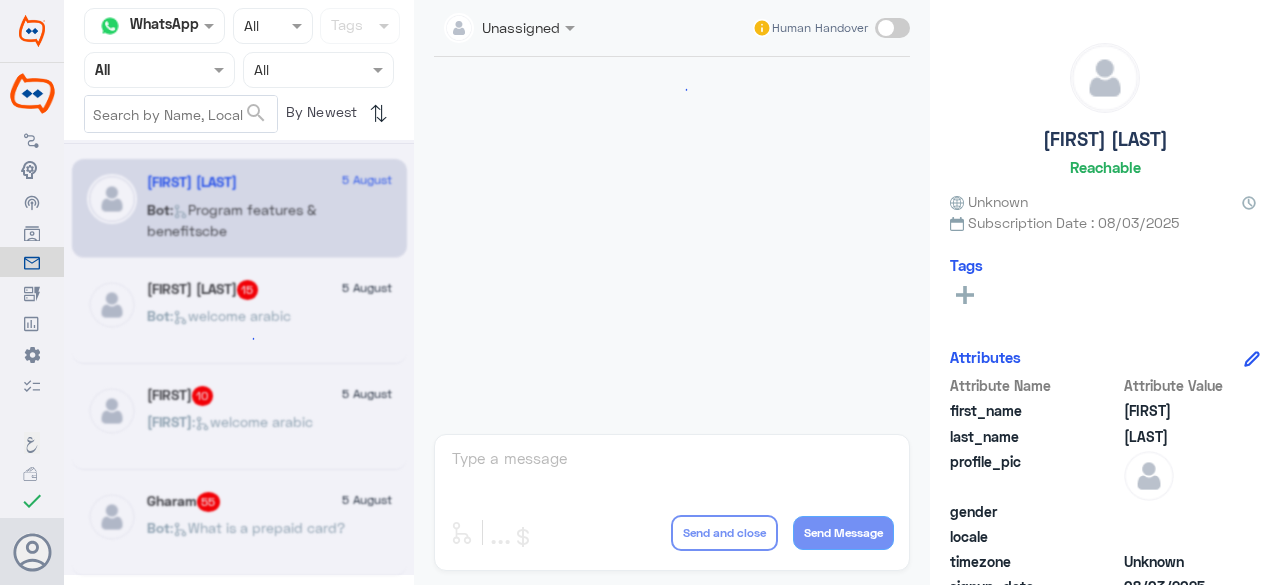 scroll, scrollTop: 1896, scrollLeft: 0, axis: vertical 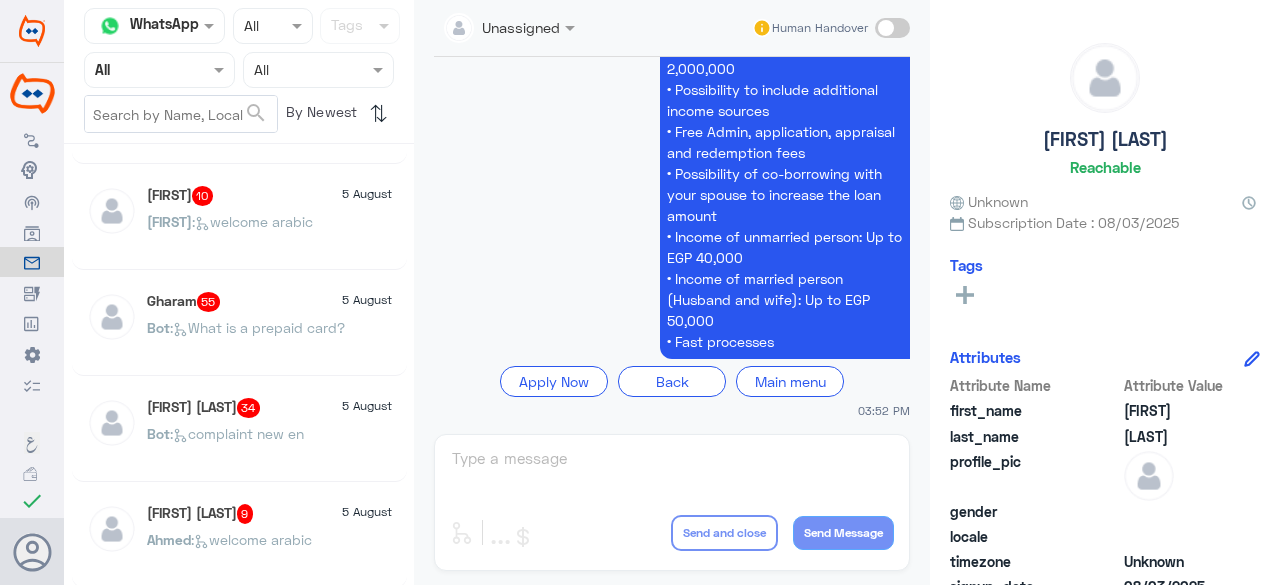 click on ":   What is a prepaid card?" 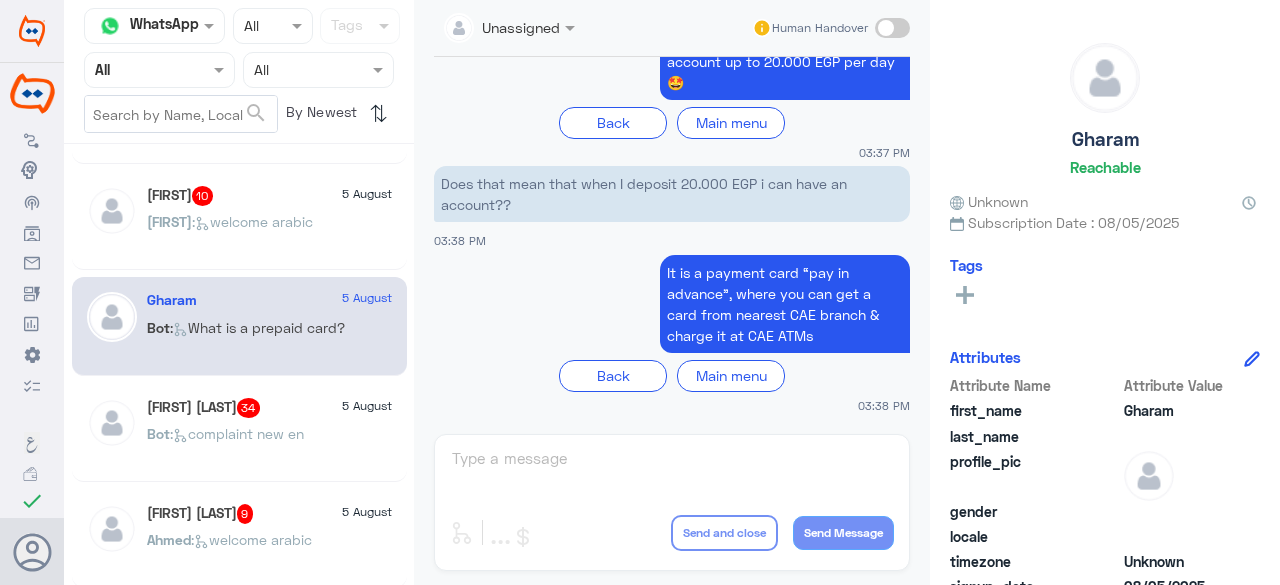 scroll, scrollTop: 816, scrollLeft: 0, axis: vertical 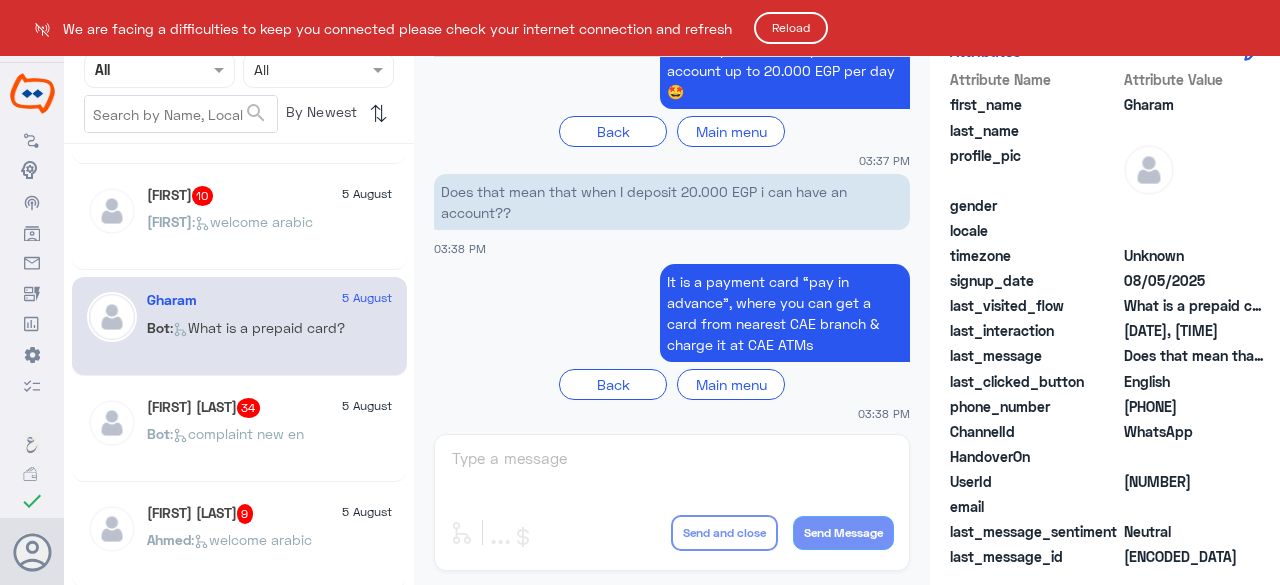 click on "Reload" 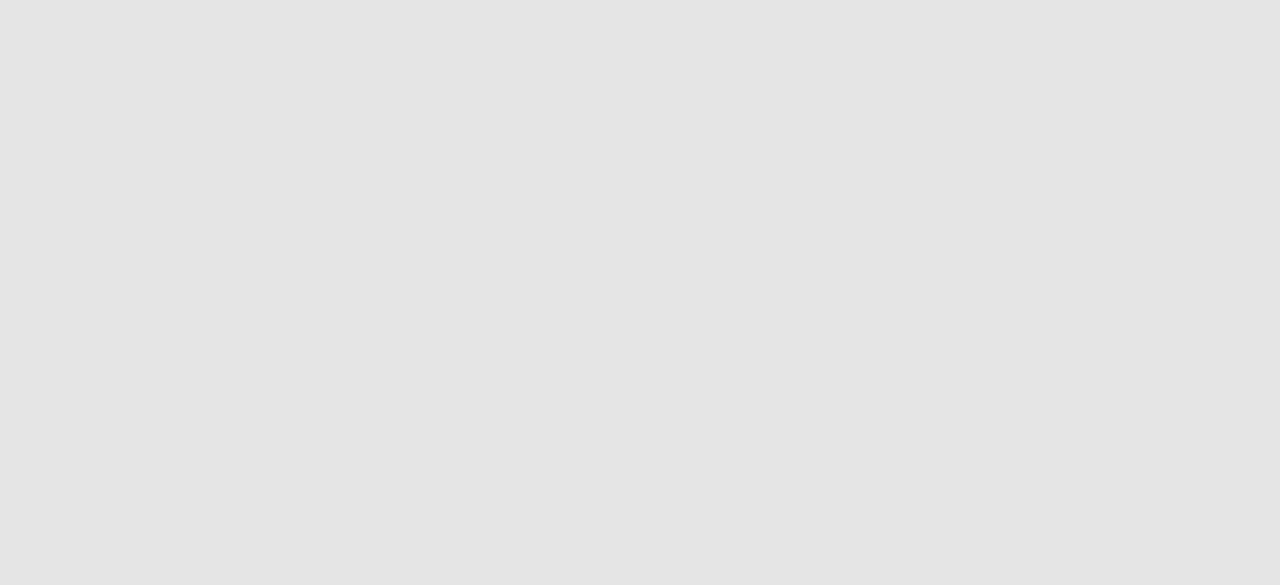 scroll, scrollTop: 0, scrollLeft: 0, axis: both 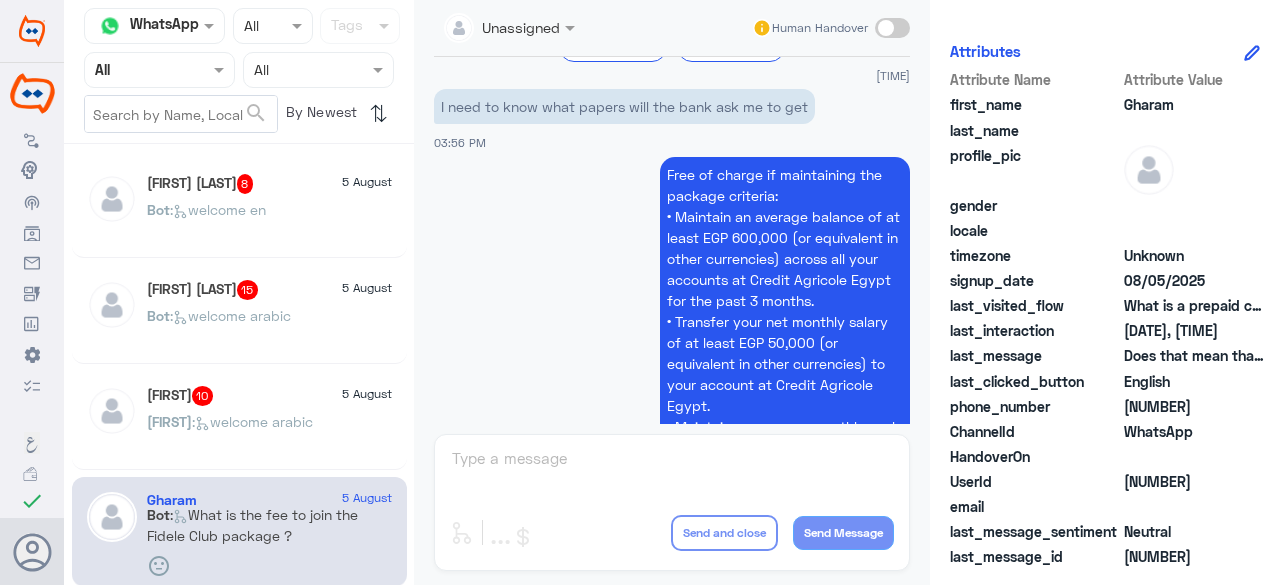 click on "What is a prepaid card?" 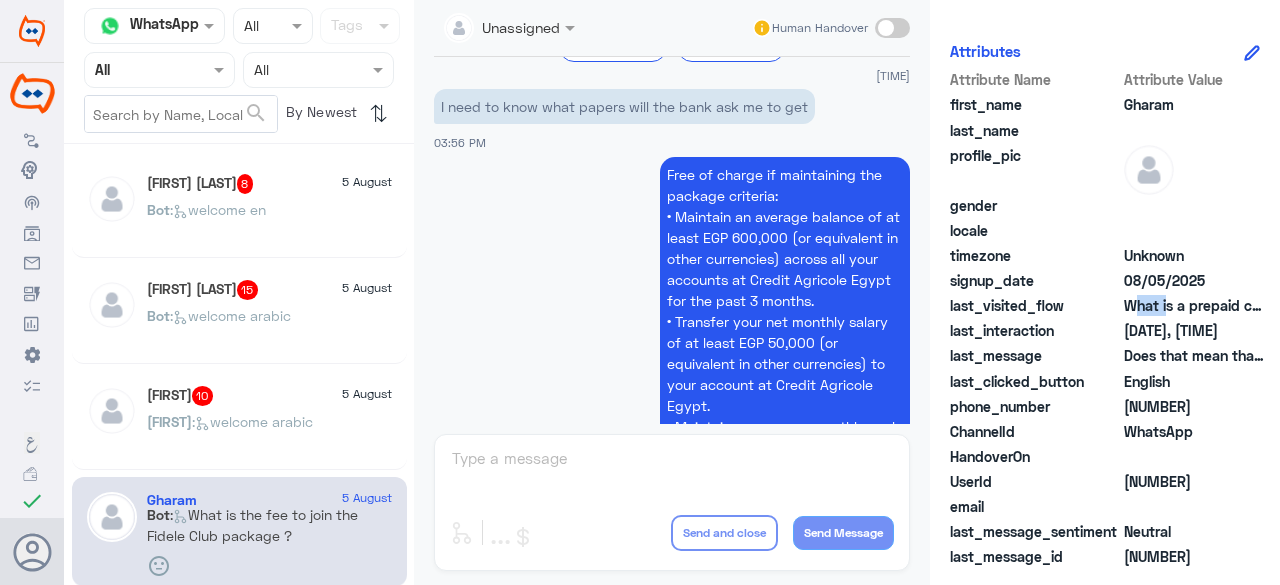 click on "What is a prepaid card?" 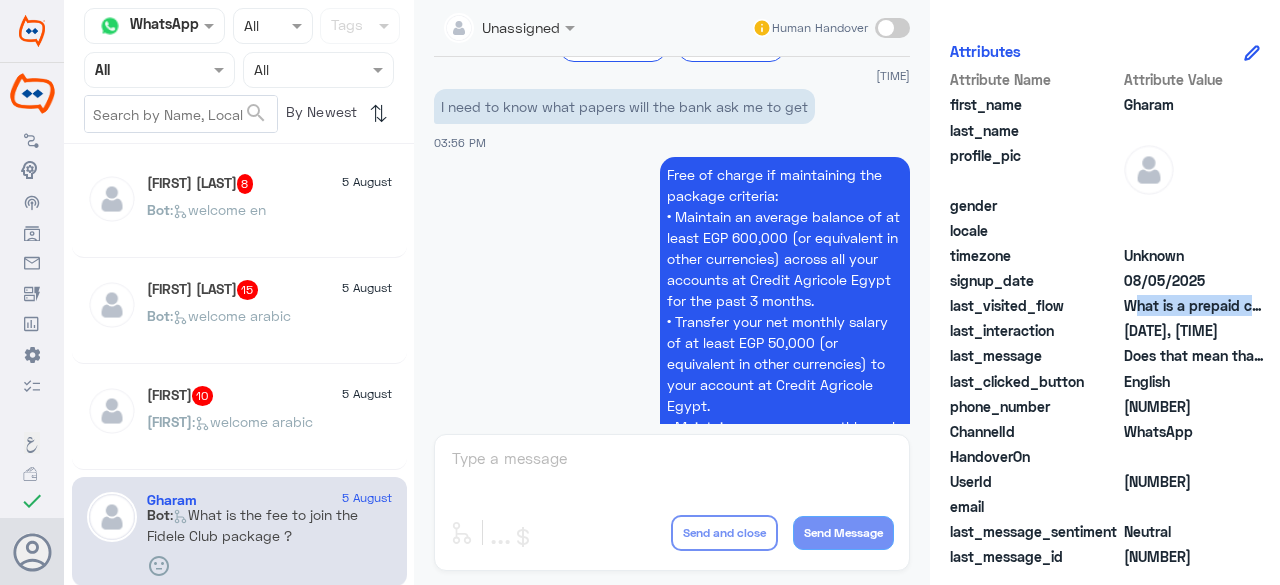 click on "What is a prepaid card?" 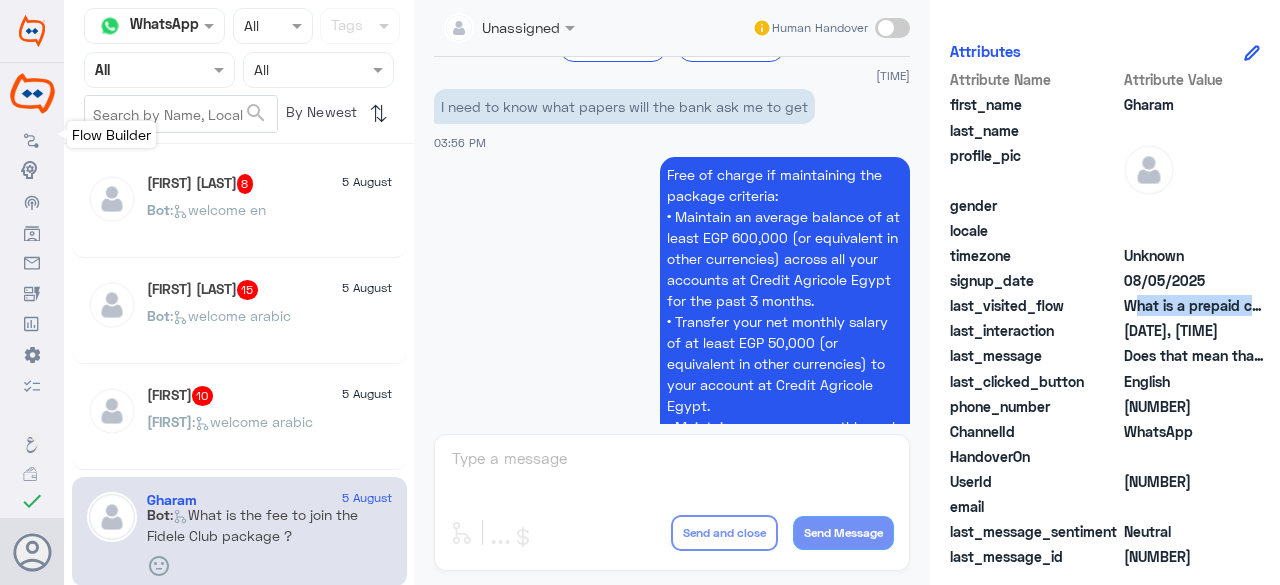click at bounding box center [32, 138] 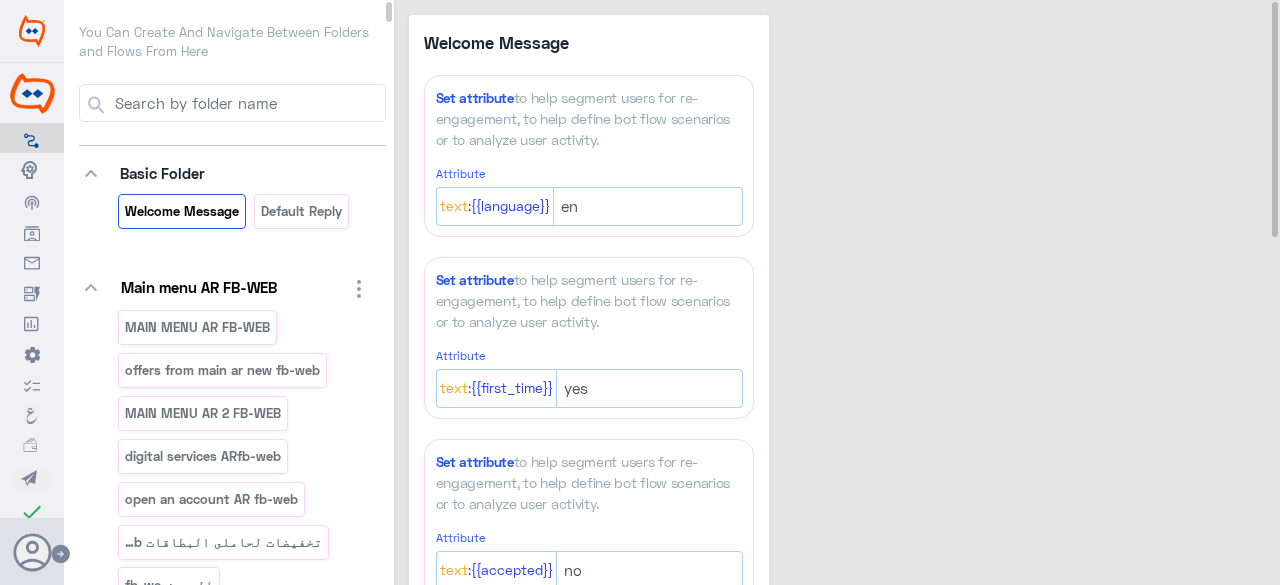 click on "You Can Create And Navigate Between Folders and Flows From Here" at bounding box center (232, 42) 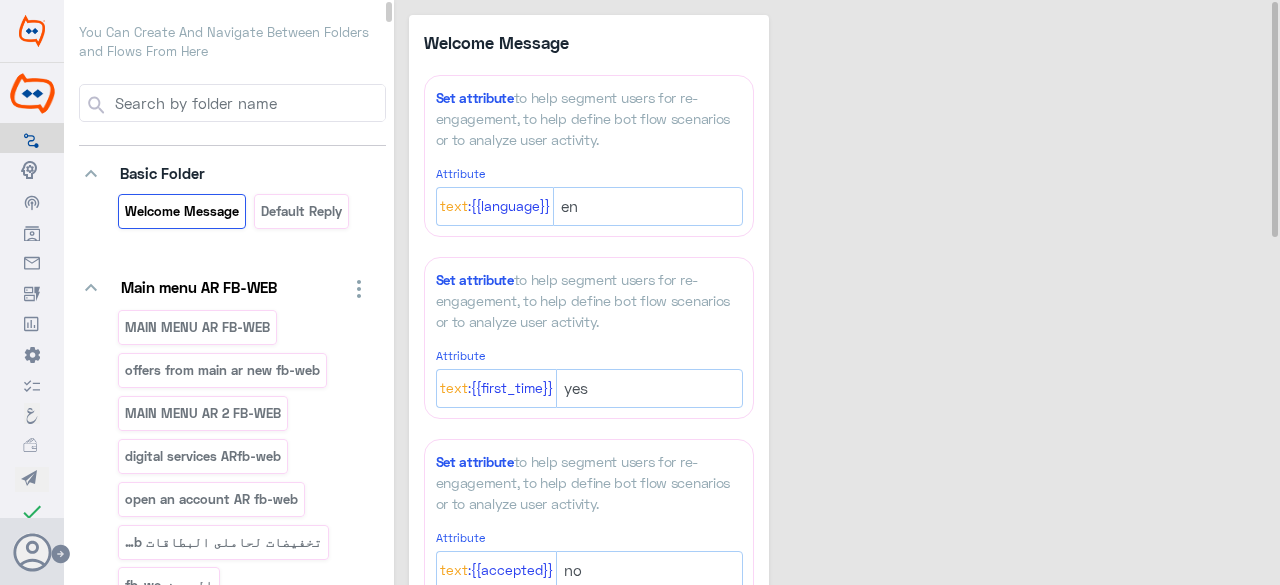 scroll, scrollTop: 72949, scrollLeft: 0, axis: vertical 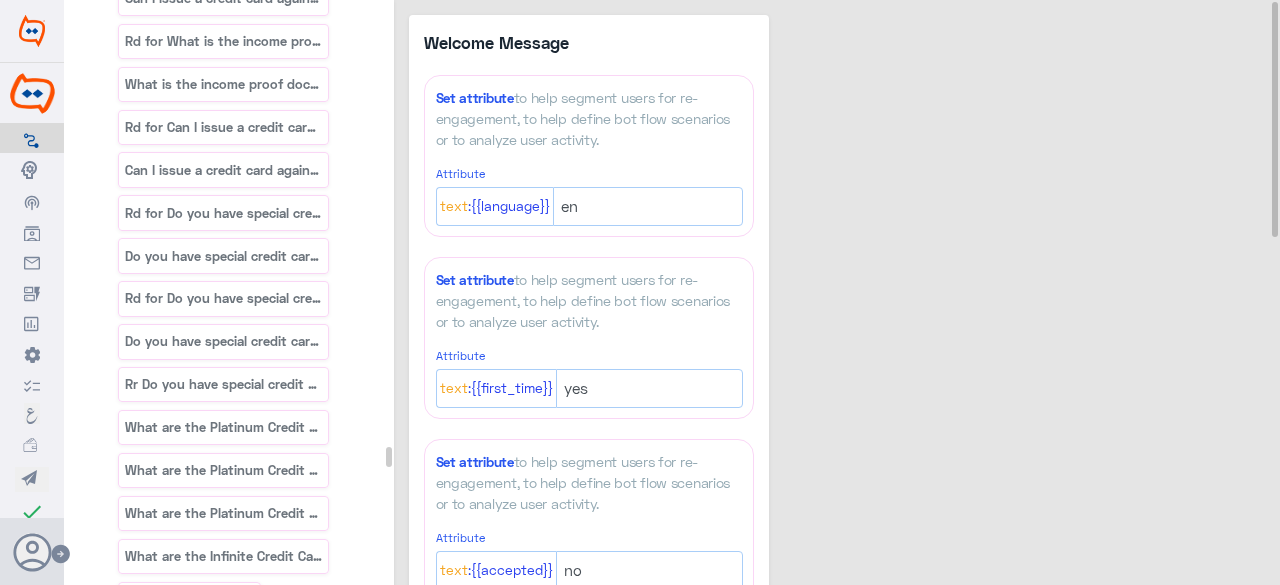 click on "What is a prepaid card?" at bounding box center [199, 1286] 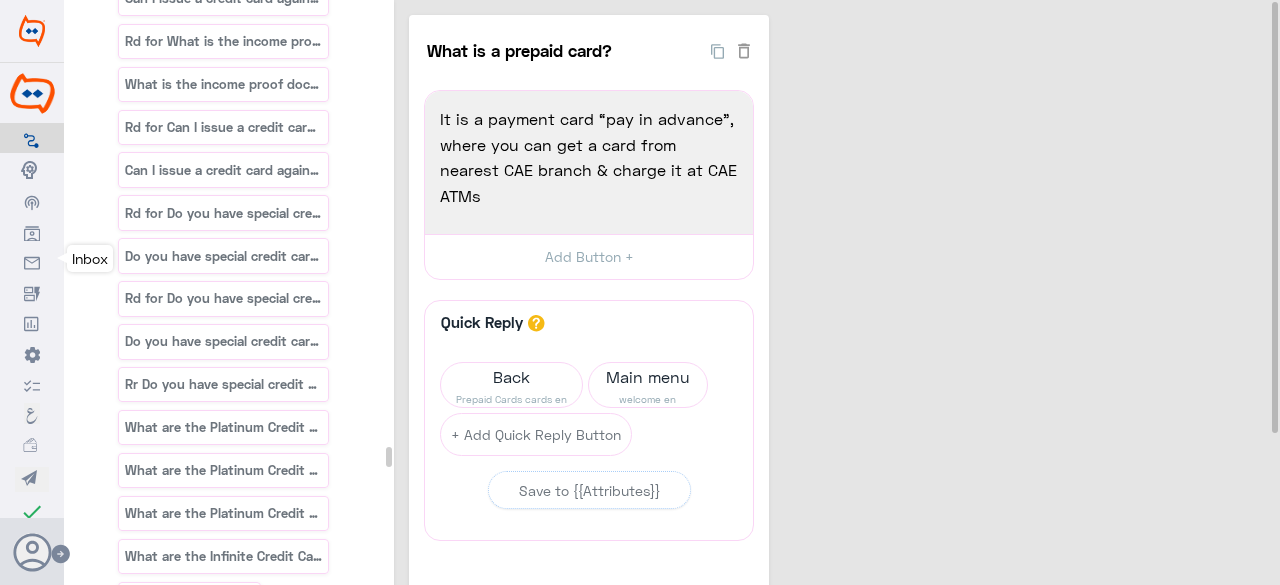 click 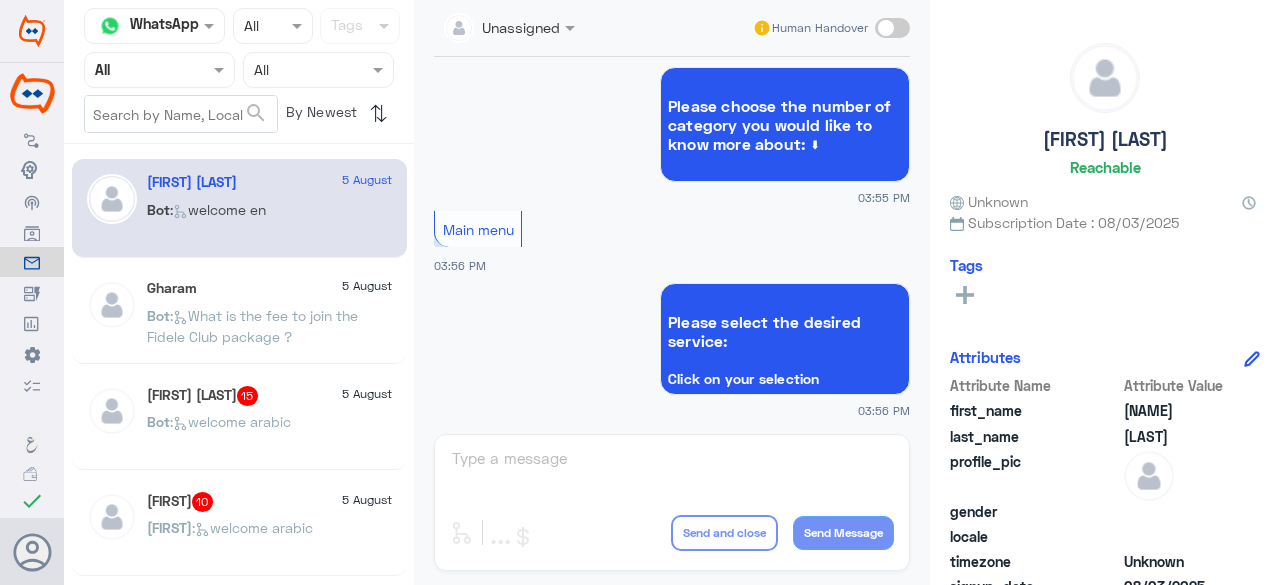scroll, scrollTop: 1268, scrollLeft: 0, axis: vertical 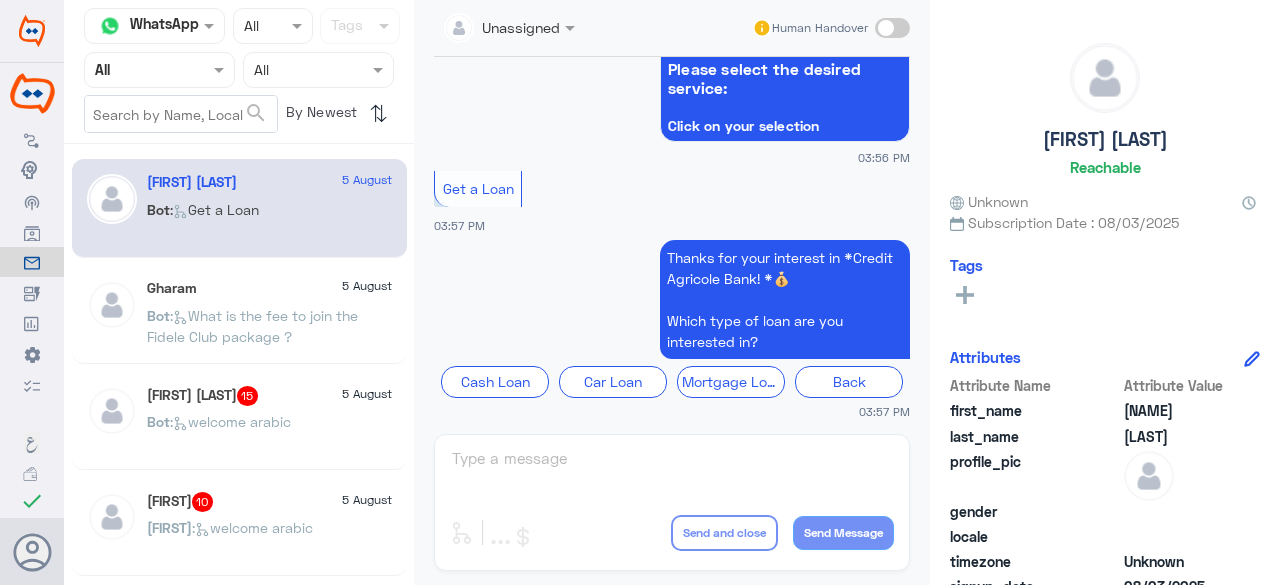click on "Gharam   5 August Bot :   What is the fee to join the Fidele Club package ?" 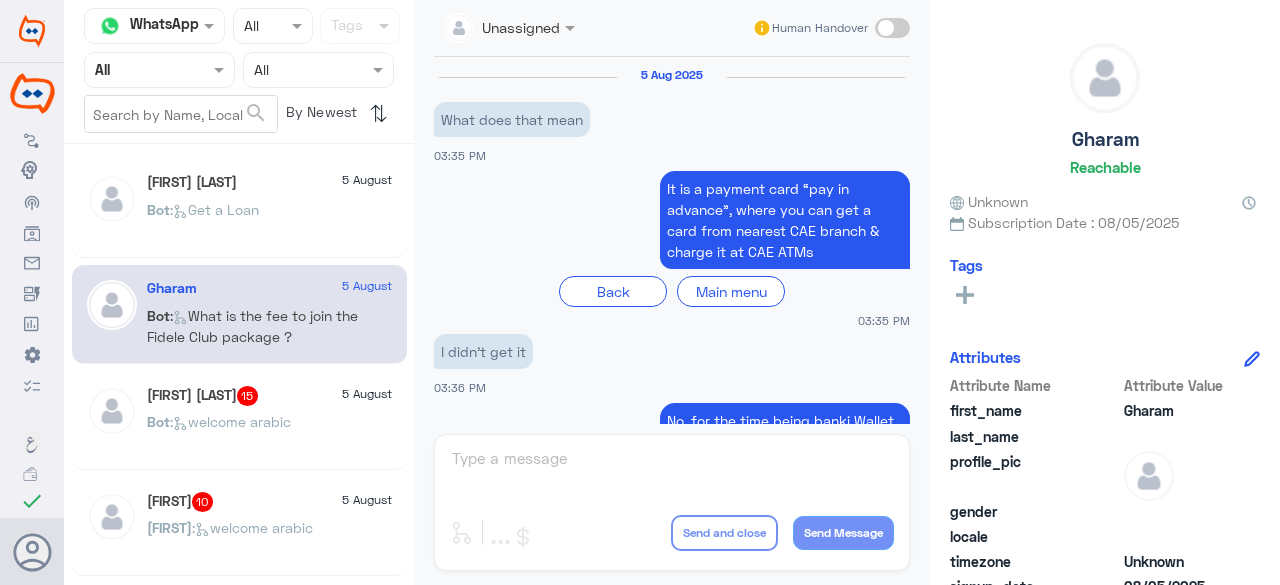 scroll, scrollTop: 1320, scrollLeft: 0, axis: vertical 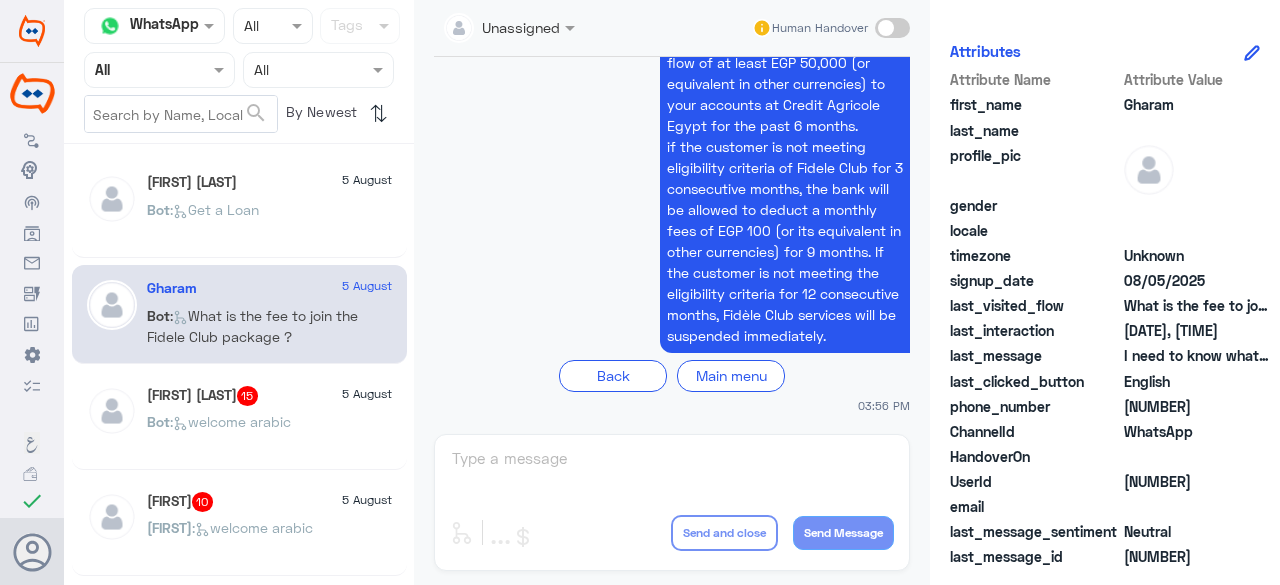 click on "Free of charge if maintaining the package criteria: • Maintain an average balance of at least EGP 600,000 (or equivalent in other currencies) across all your accounts at Credit Agricole Egypt for the past 3 months. • Transfer your net monthly salary of at least EGP 50,000 (or equivalent in other currencies) to your account at Credit Agricole Egypt. • Maintain an average monthly cash flow of at least EGP 50,000 (or equivalent in other currencies) to your accounts at Credit Agricole Egypt for the past 6 months. if the customer is not meeting eligibility criteria of Fidele Club for 3 consecutive months, the bank will be allowed to deduct a monthly fees of EGP 100 (or its equivalent in other currencies) for 9 months. If the customer is not meeting the eligibility criteria for 12 consecutive months, Fidèle Club services will be suspended immediately." 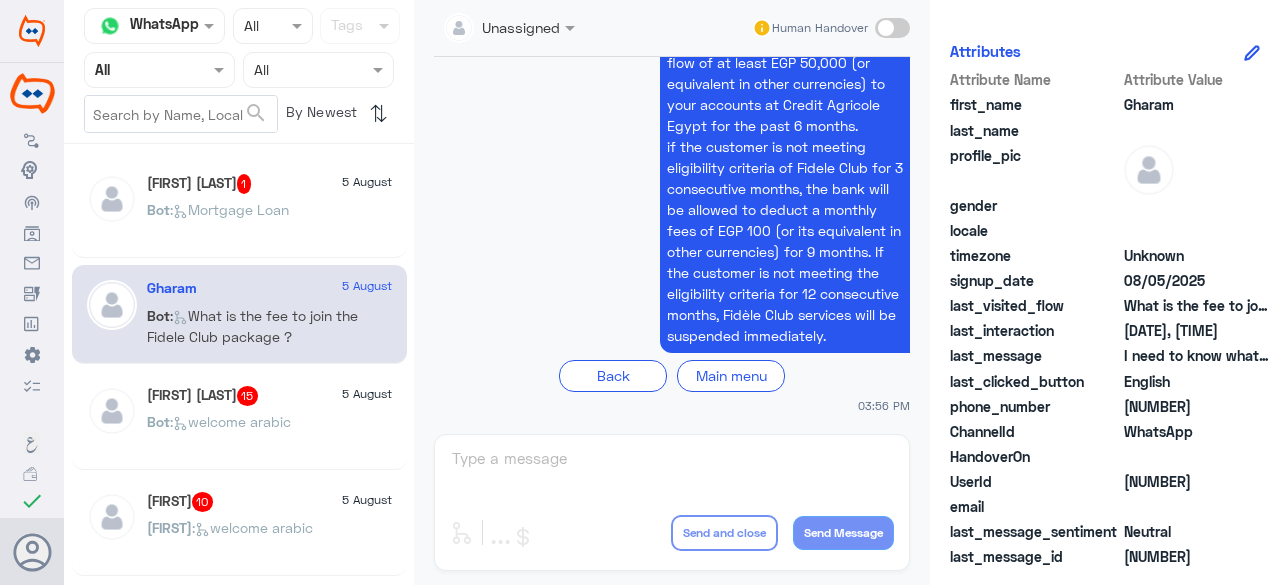 click on "What is the fee to join the Fidele Club package ?" 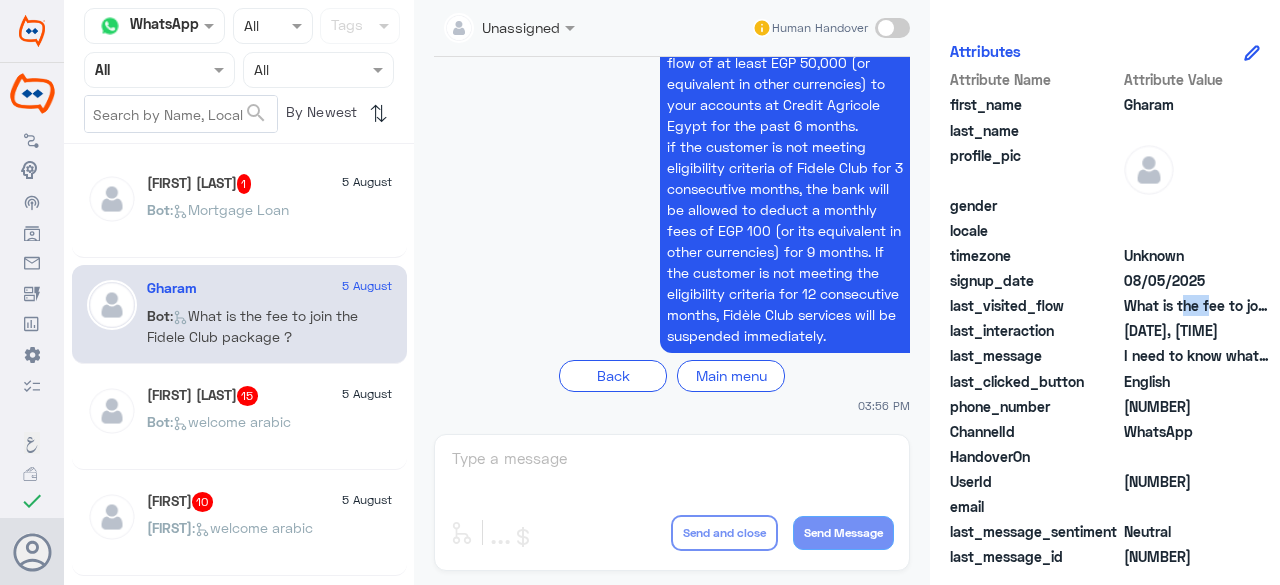 click on "What is the fee to join the Fidele Club package ?" 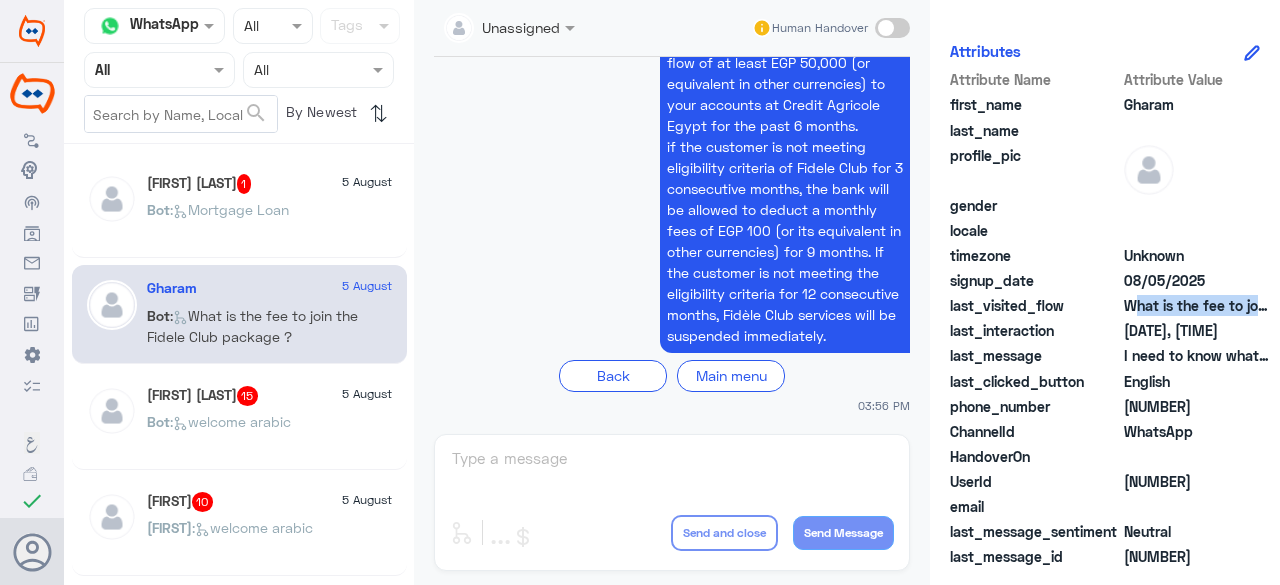 click on "What is the fee to join the Fidele Club package ?" 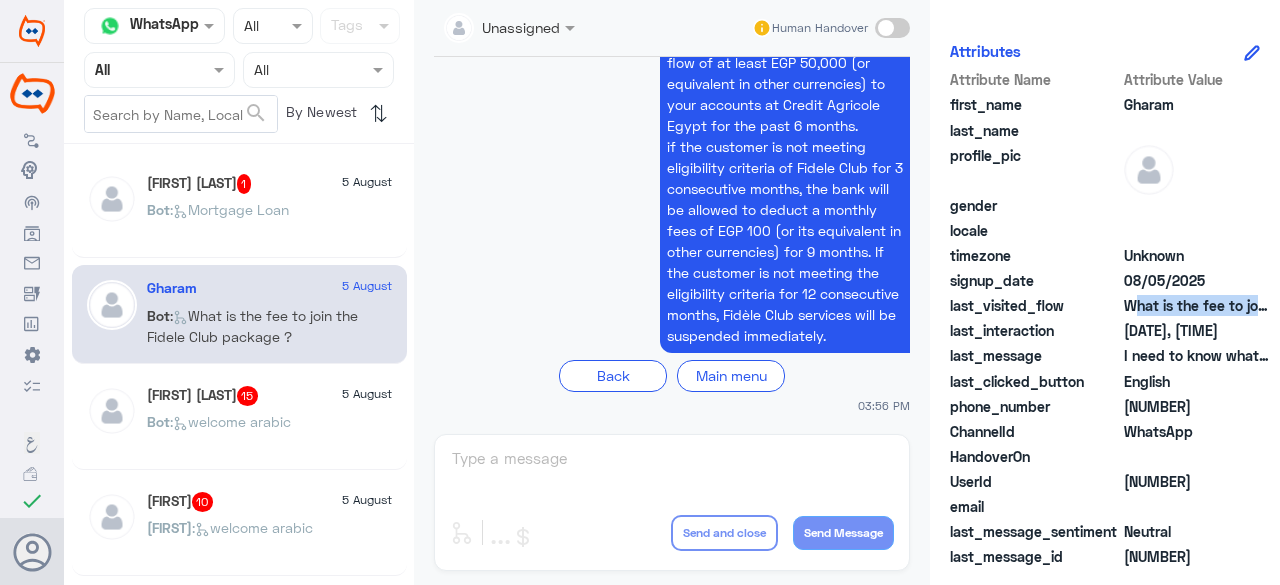 click on "What is the fee to join the Fidele Club package ?" 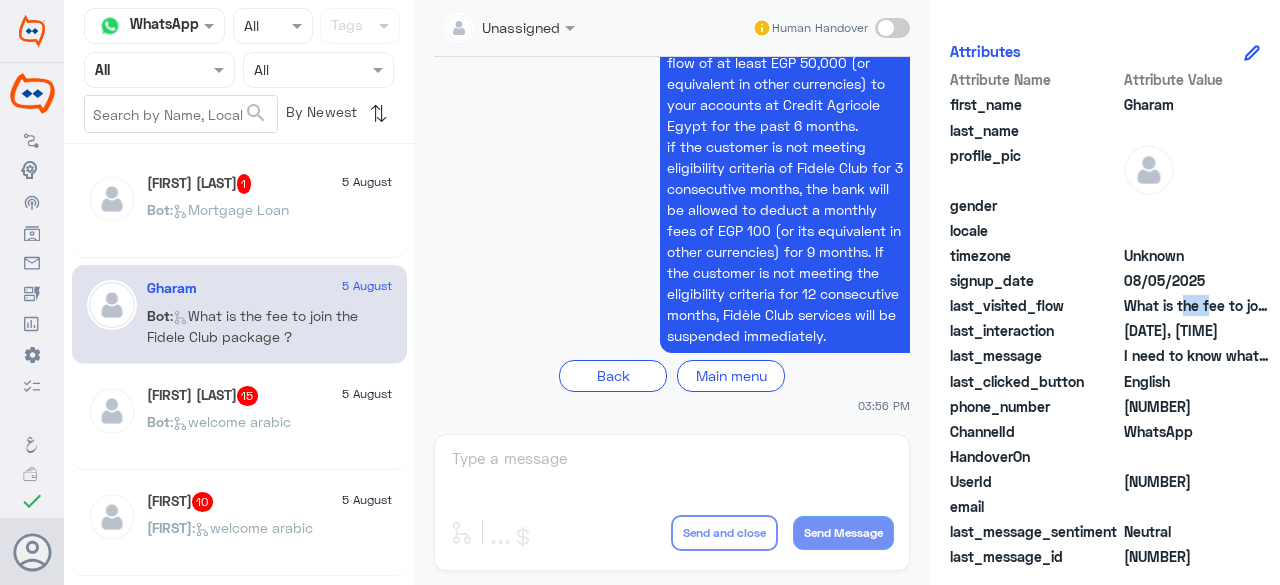 click on "What is the fee to join the Fidele Club package ?" 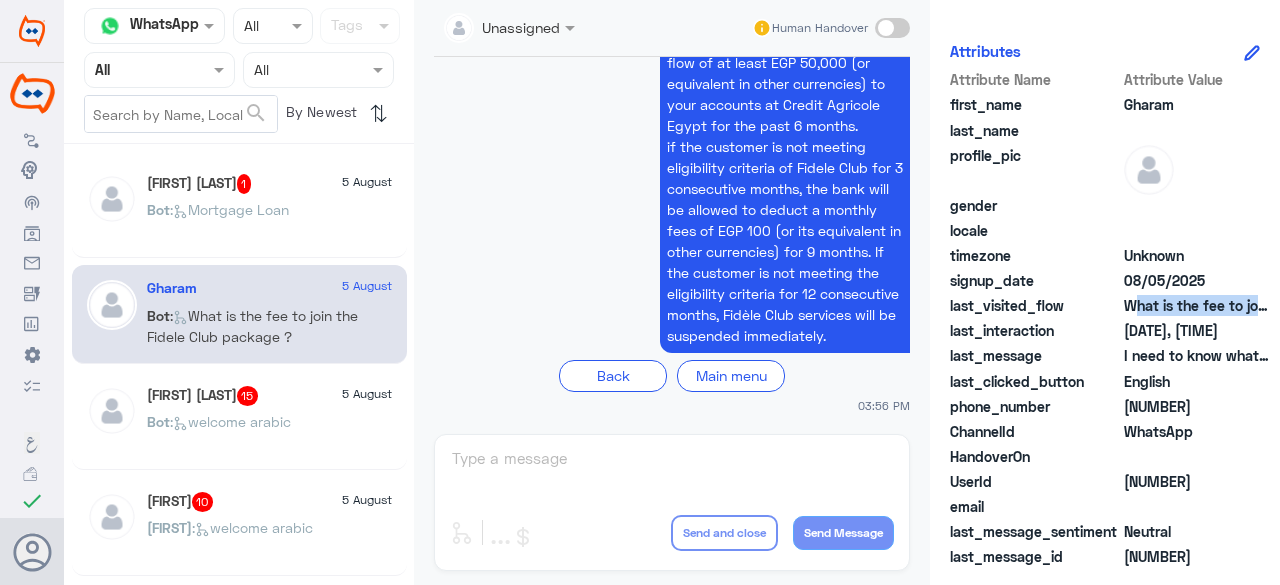click on "What is the fee to join the Fidele Club package ?" 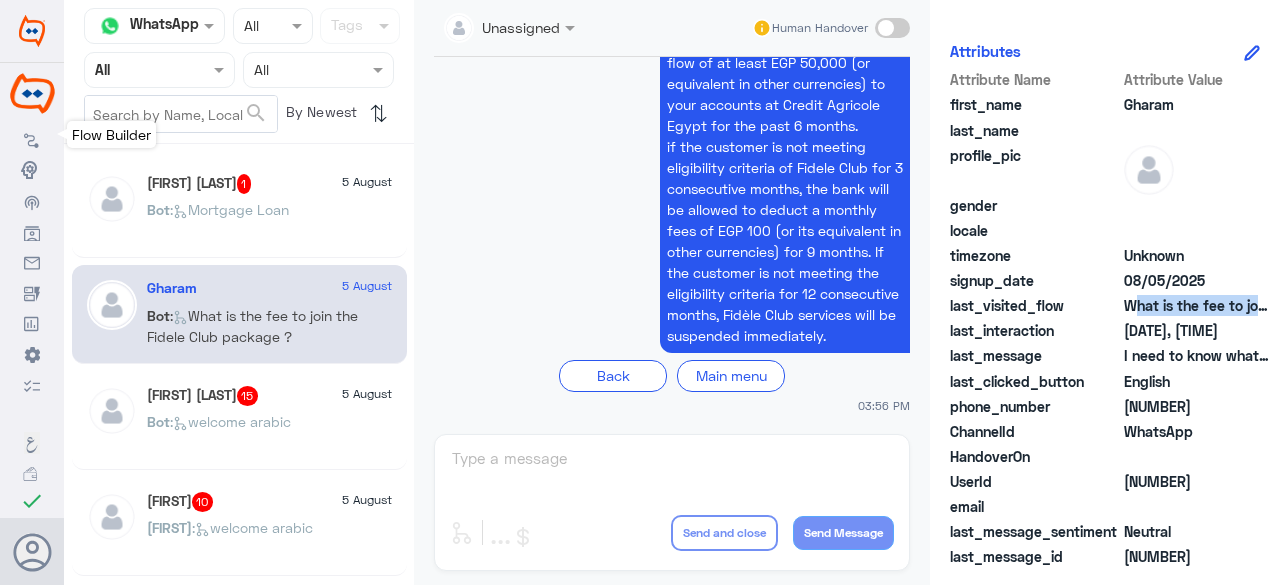 click 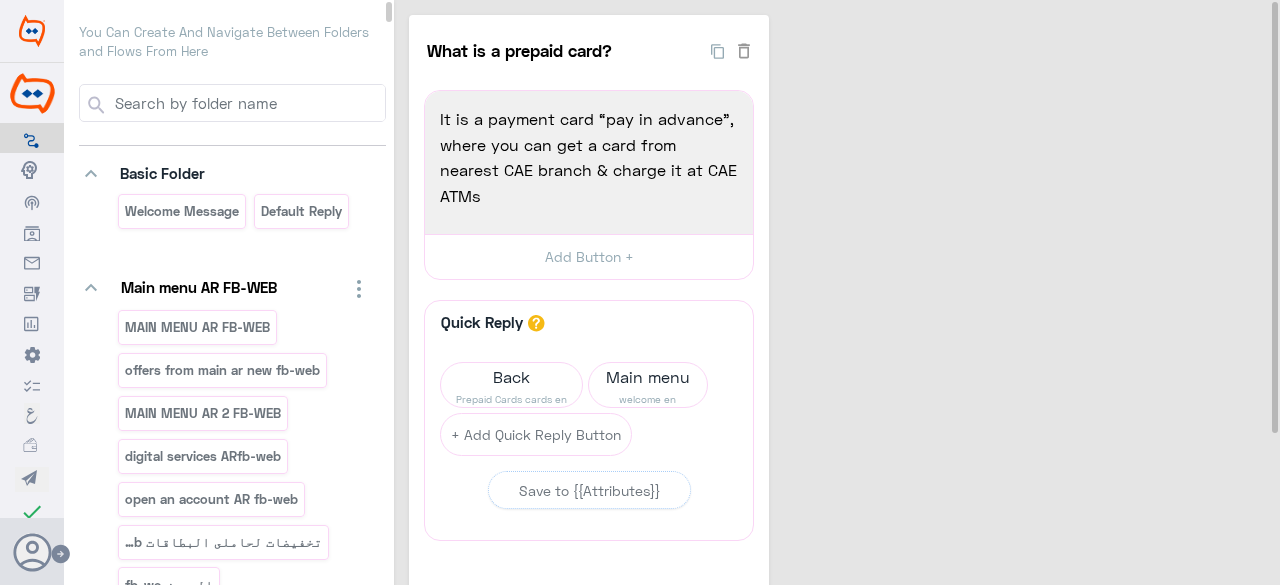click on "You Can Create And Navigate Between Folders and Flows From Here" at bounding box center [232, 42] 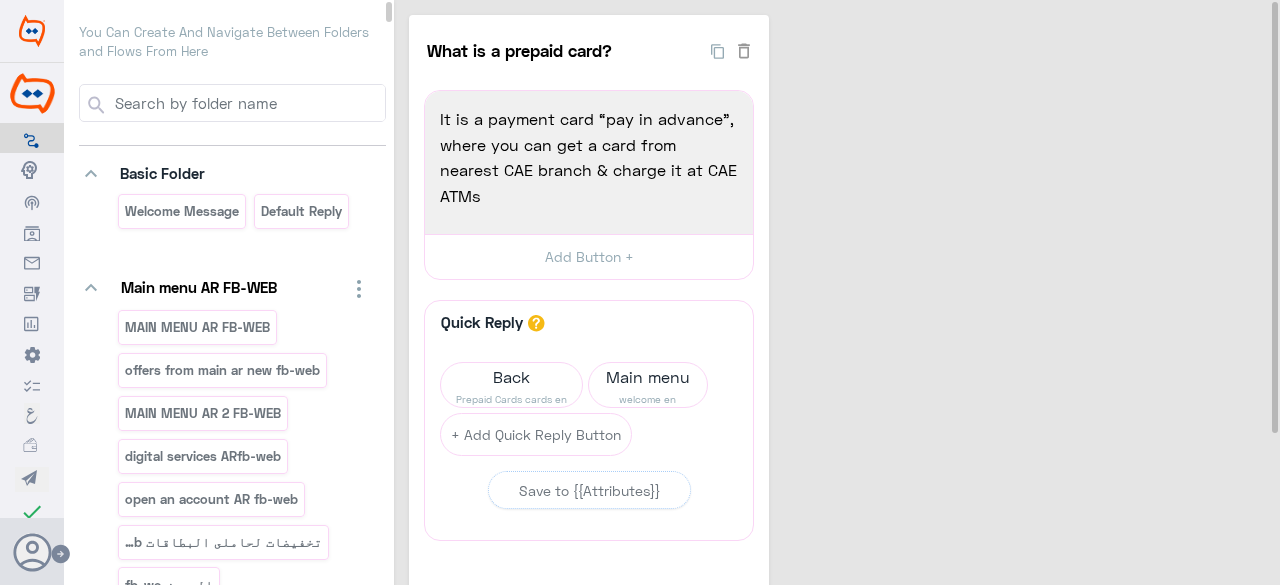 click on "You Can Create And Navigate Between Folders and Flows From Here" at bounding box center [232, 42] 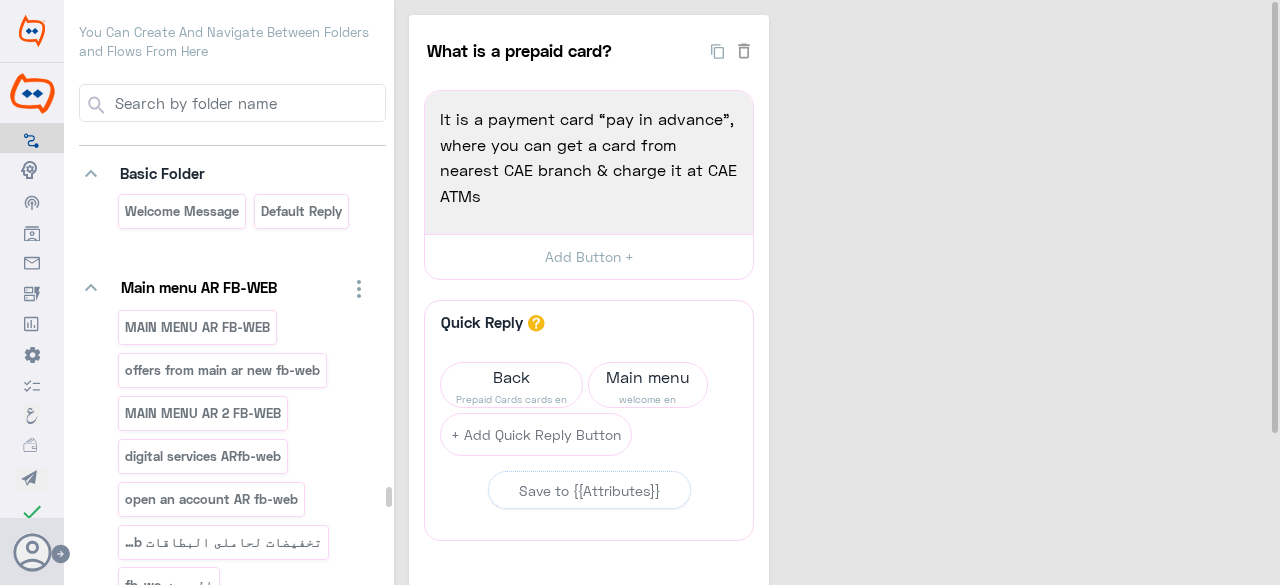 scroll, scrollTop: 79506, scrollLeft: 0, axis: vertical 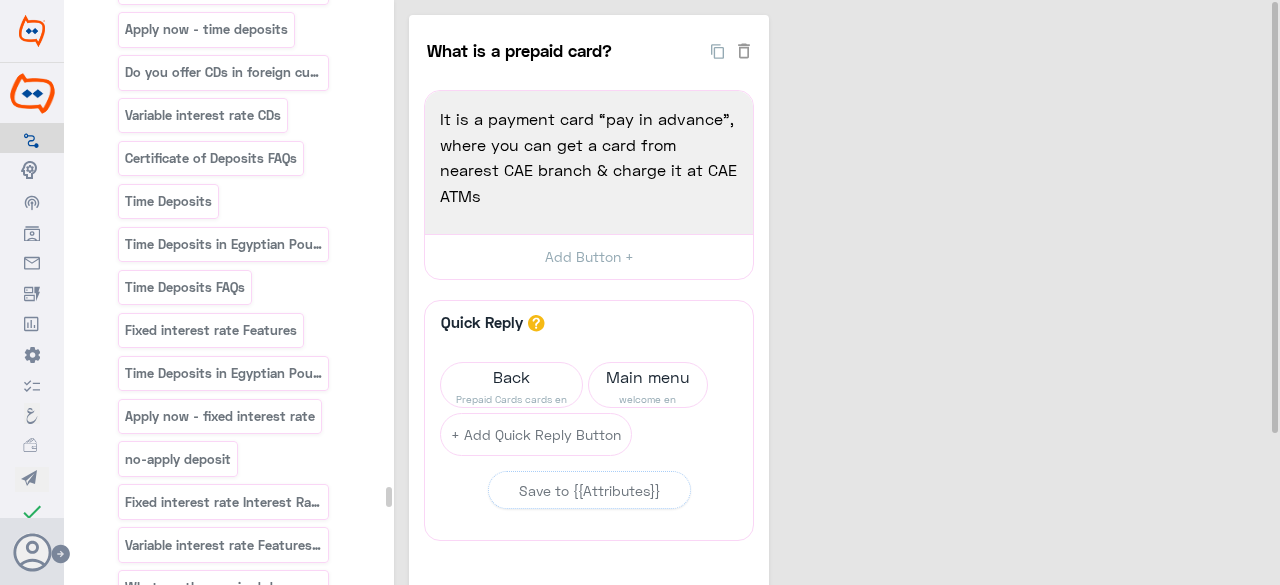 click on "What is the fee to join the Fidele Club package ?" at bounding box center (224, 1385) 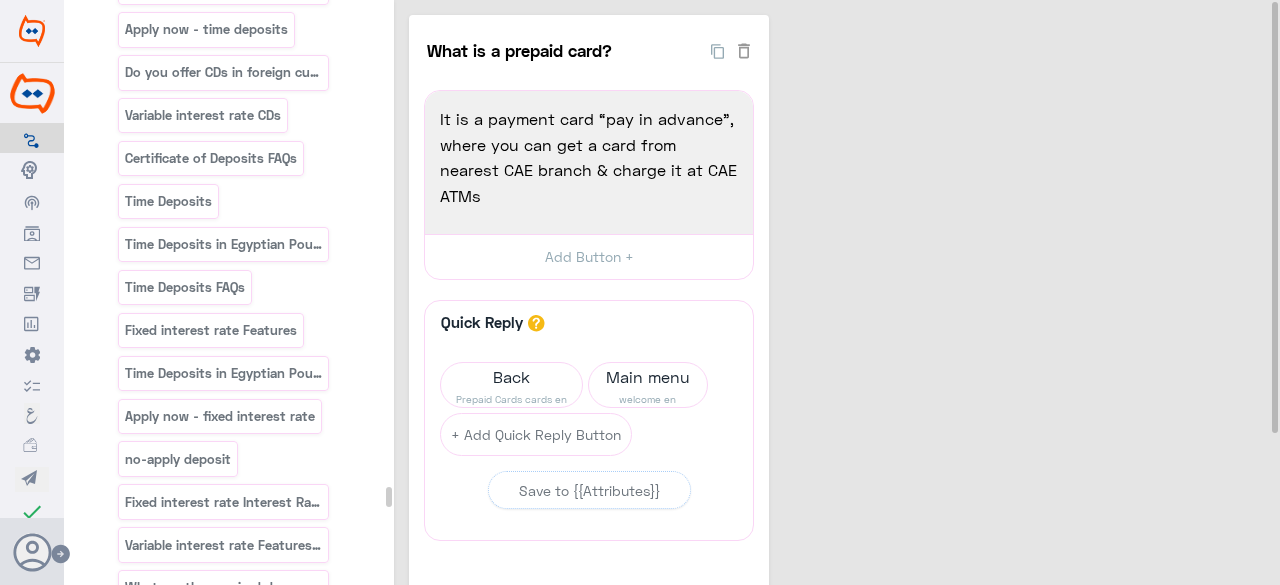 click on "You Can Create And Navigate Between Folders and Flows From Here   keyboard_arrow_down
Basic Folder  Welcome Message   Default reply   keyboard_arrow_down
Main menu AR FB-WEB MAIN MENU AR FB-WEB offers from main ar new fb-web MAIN MENU AR 2 FB-WEB digital services ARfb-web open an  account AR fb-web تخفيضات لحاملى البطاقات fb-web العروض fb-we add  Add Flow   keyboard_arrow_down
Menu EN FB-WEB MAIN MENU FB-WEB MAIN MENU 2 FB-WEB open an account FB-WEB offers from main new fb-web Cards Discounts fb-web digital services english fb-web Our Offers fb-web add  Add Flow   keyboard_arrow_down
Taksit EN/AR How to install credit cards purchase traonline كيفية تقسيط معاملات الشراء لبطاقات الائتonline How to install credit cards purchase tra lite كيفية تقسيط معاملات الشراء لبطاقات الائتlite taksit phone ar taksit phone en taksit ar WA taksit ar How to install credit cards purchase transactions? taksit en WA taksit en add" 